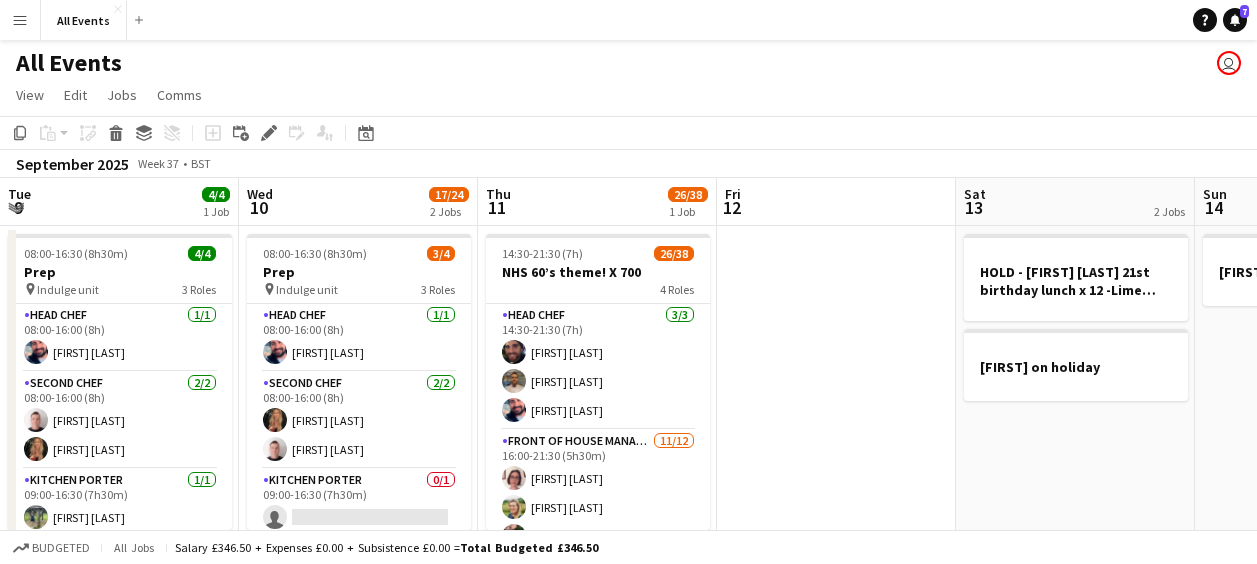 scroll, scrollTop: 0, scrollLeft: 0, axis: both 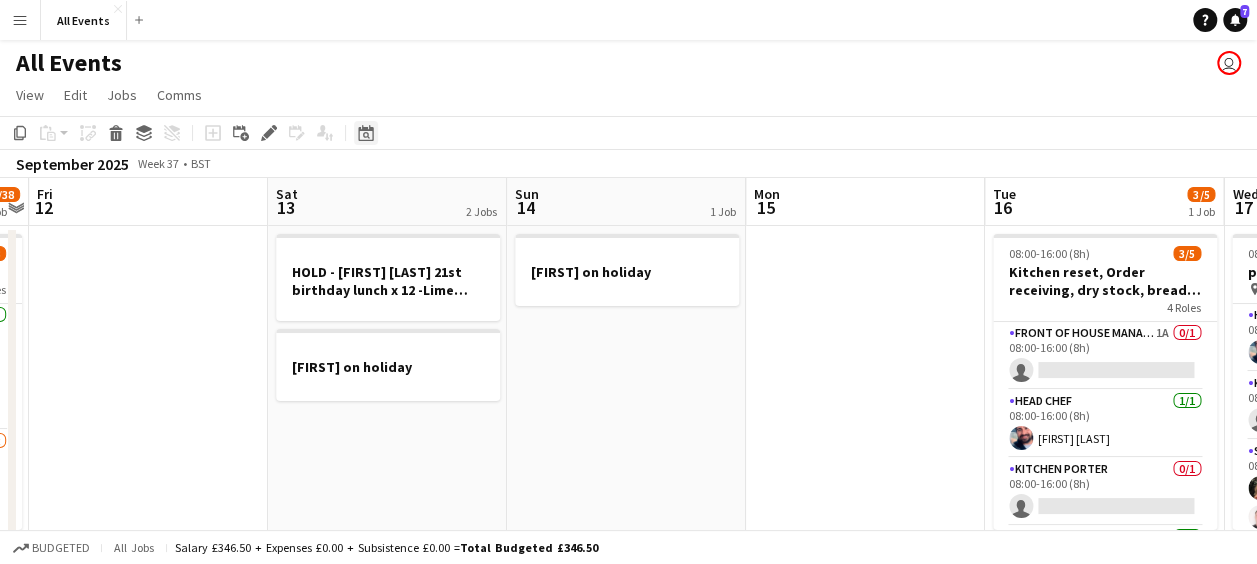 click 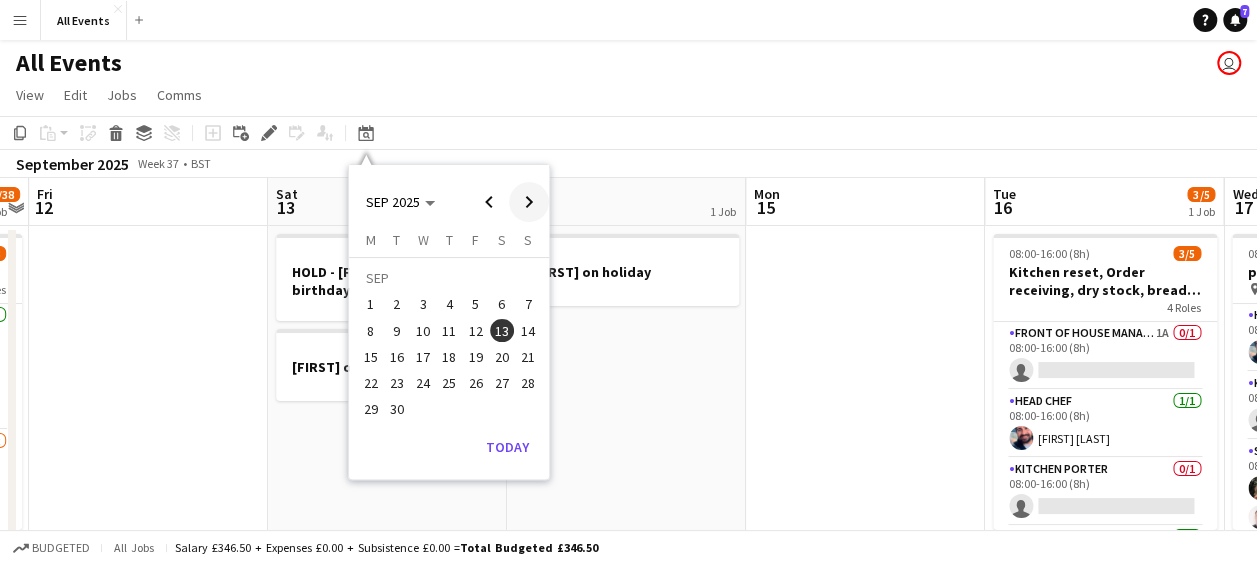 click at bounding box center [529, 202] 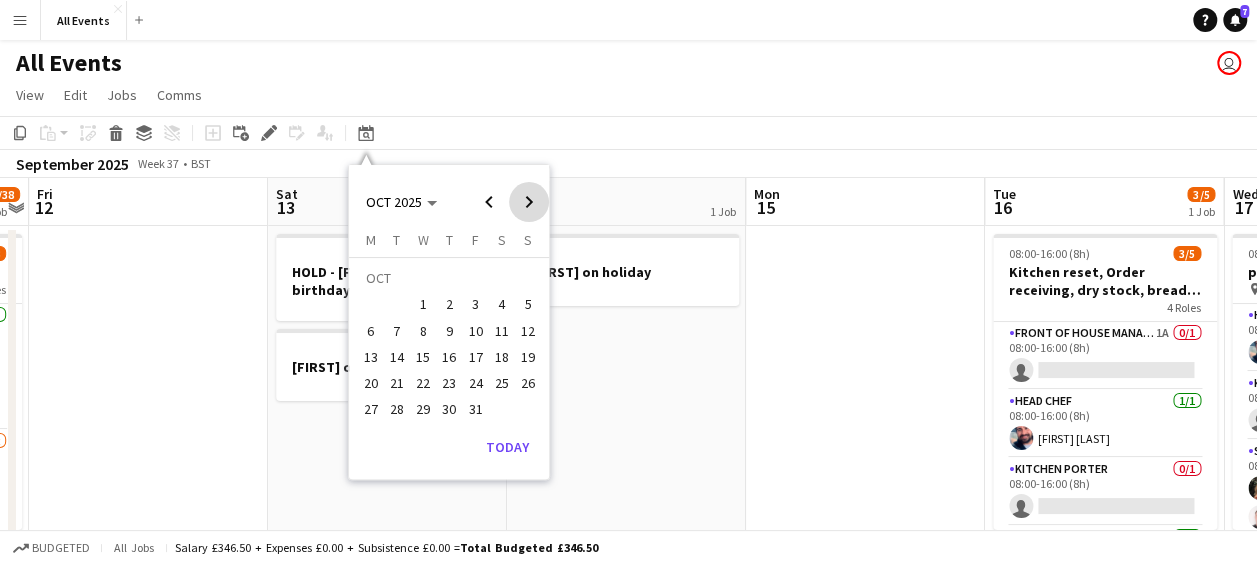 click at bounding box center (529, 202) 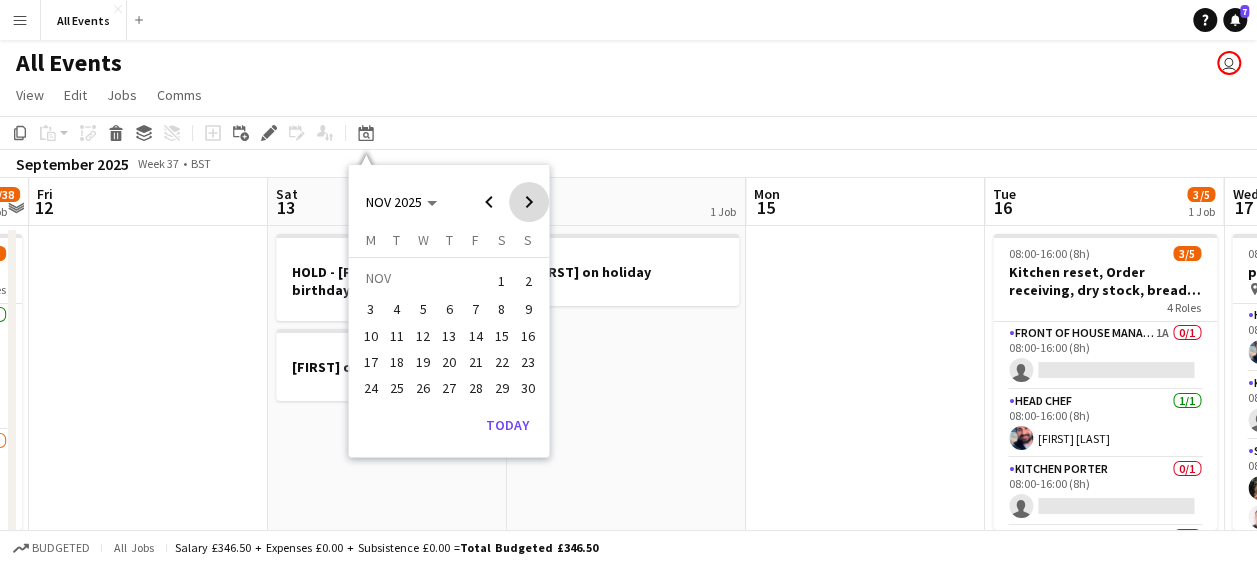 click at bounding box center [529, 202] 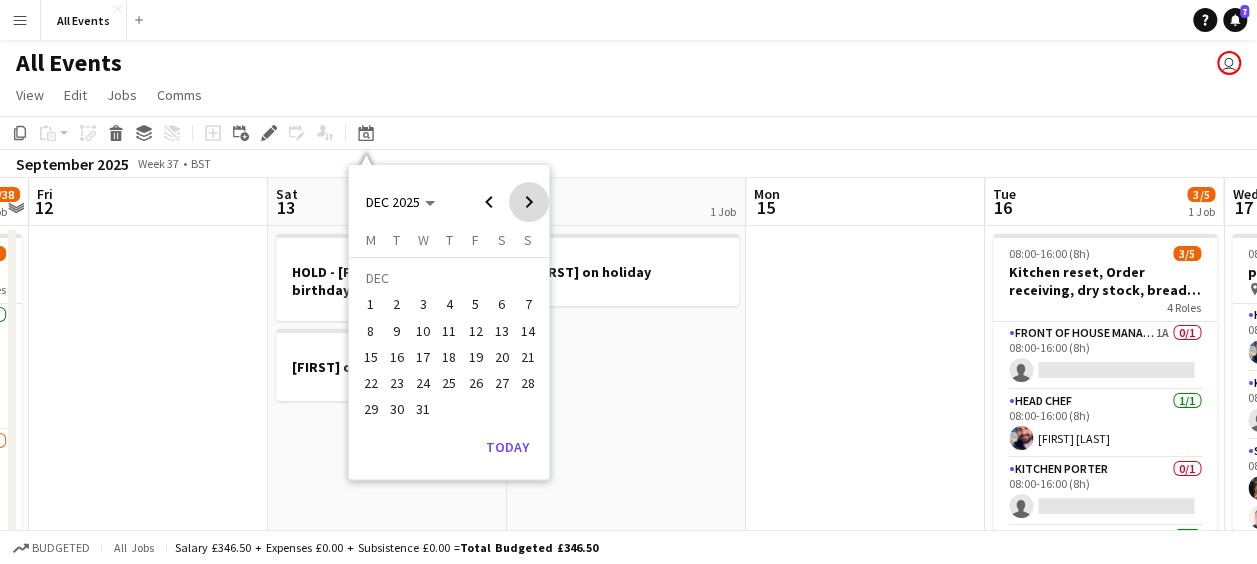 click at bounding box center [529, 202] 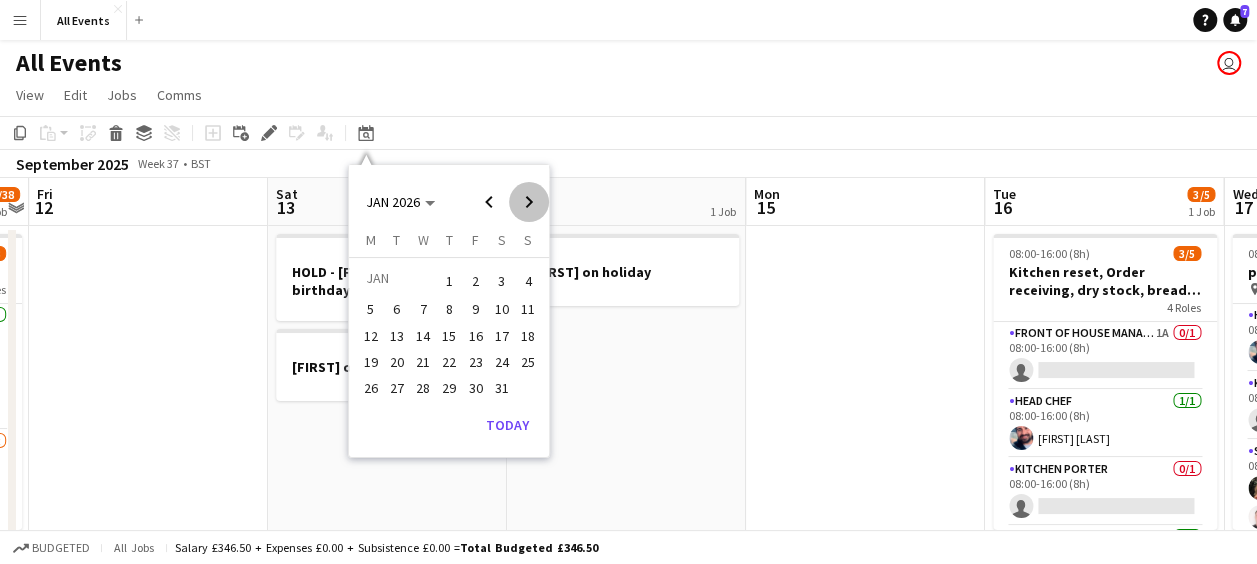 click at bounding box center (529, 202) 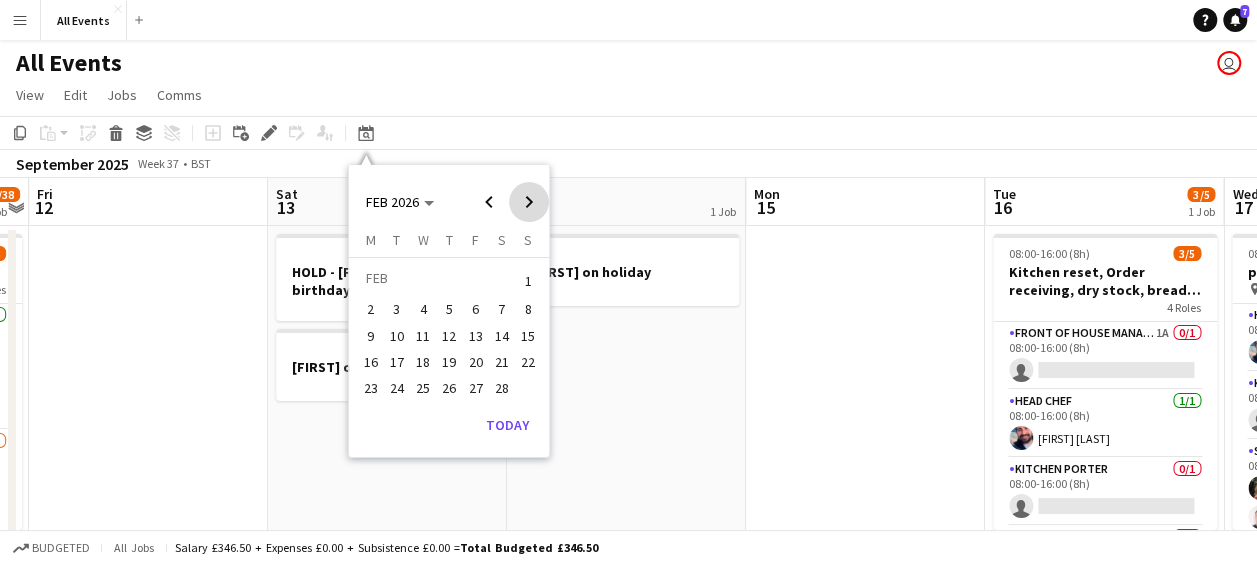 click at bounding box center (529, 202) 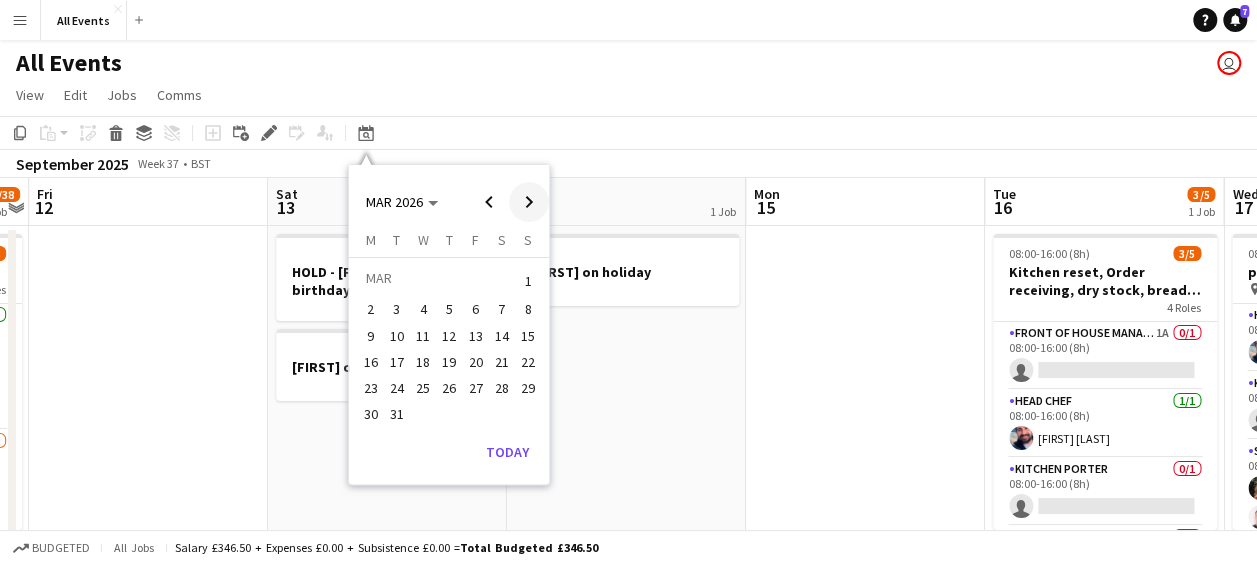click at bounding box center (529, 202) 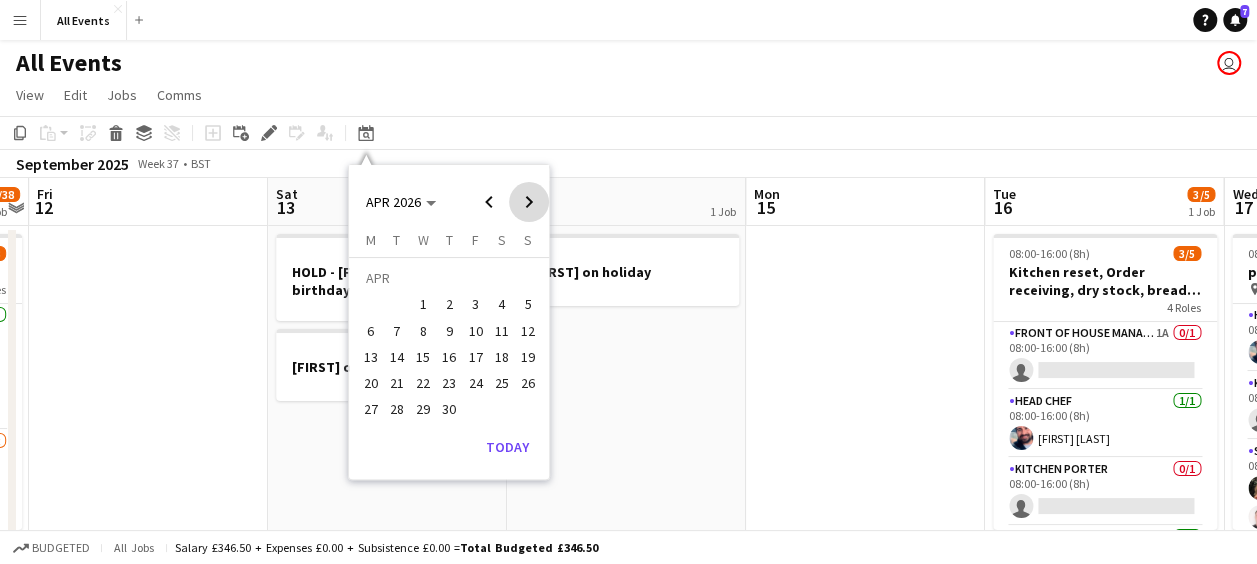 click at bounding box center (529, 202) 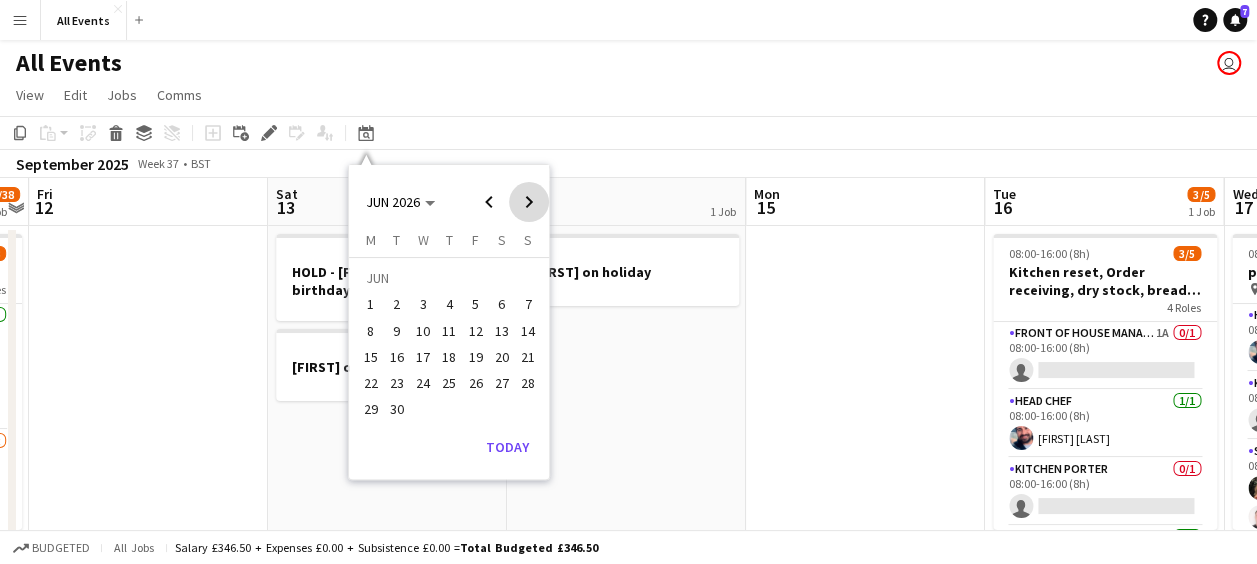 click at bounding box center (529, 202) 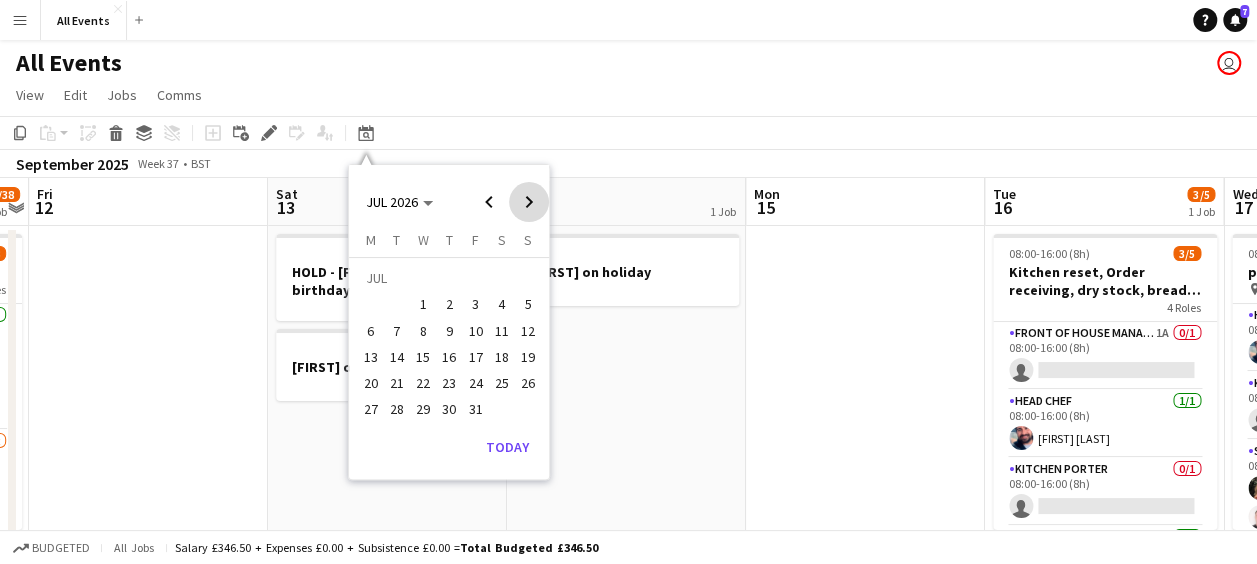 click at bounding box center [529, 202] 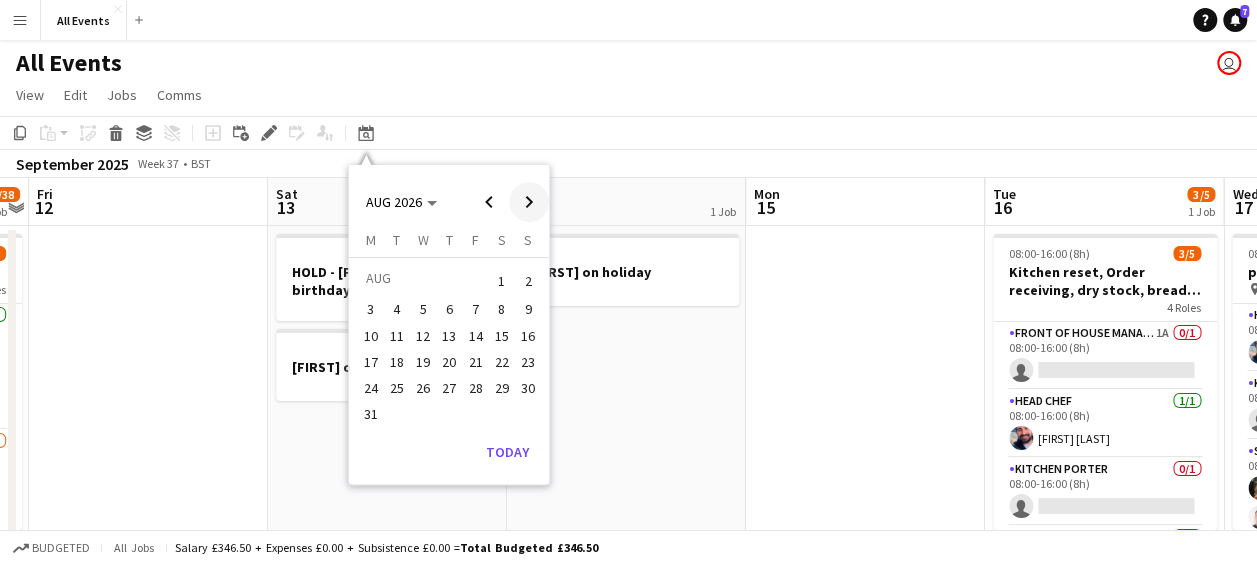 click at bounding box center [529, 202] 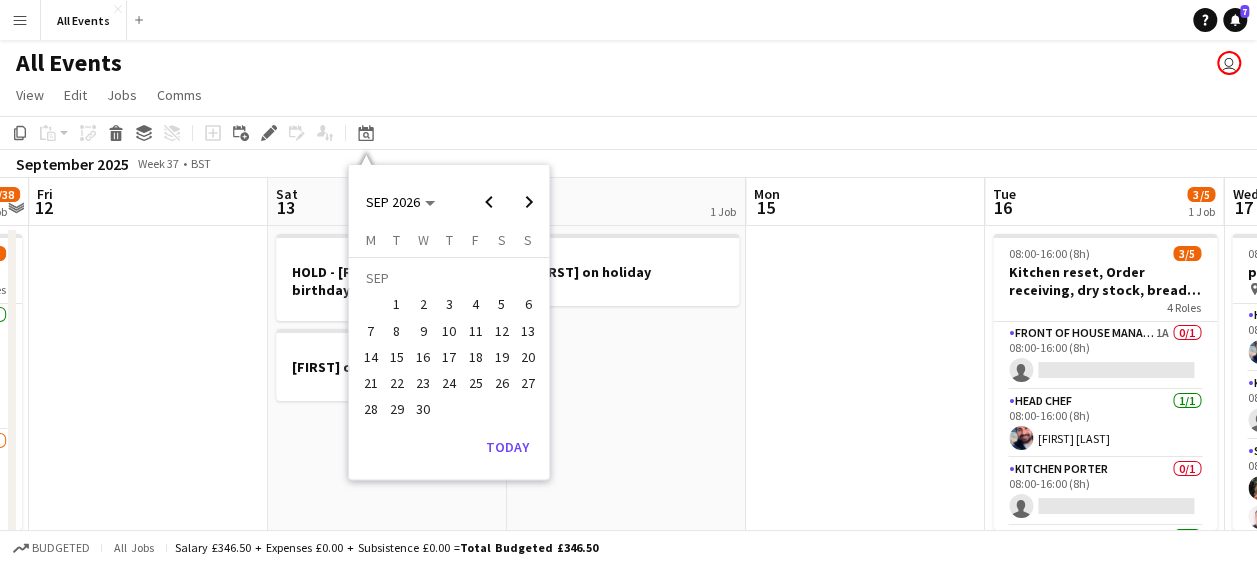 click on "5" at bounding box center [502, 305] 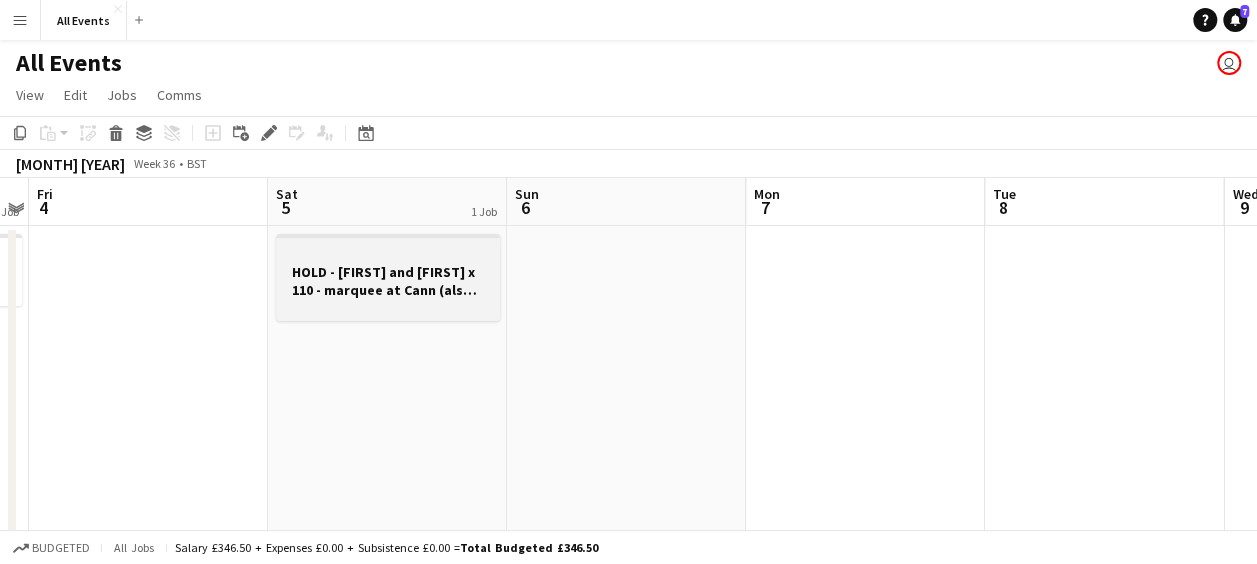 click on "HOLD - [FIRST] and [FIRST] x 110 - marquee at Cann (also holding 4-9-27)" at bounding box center (388, 281) 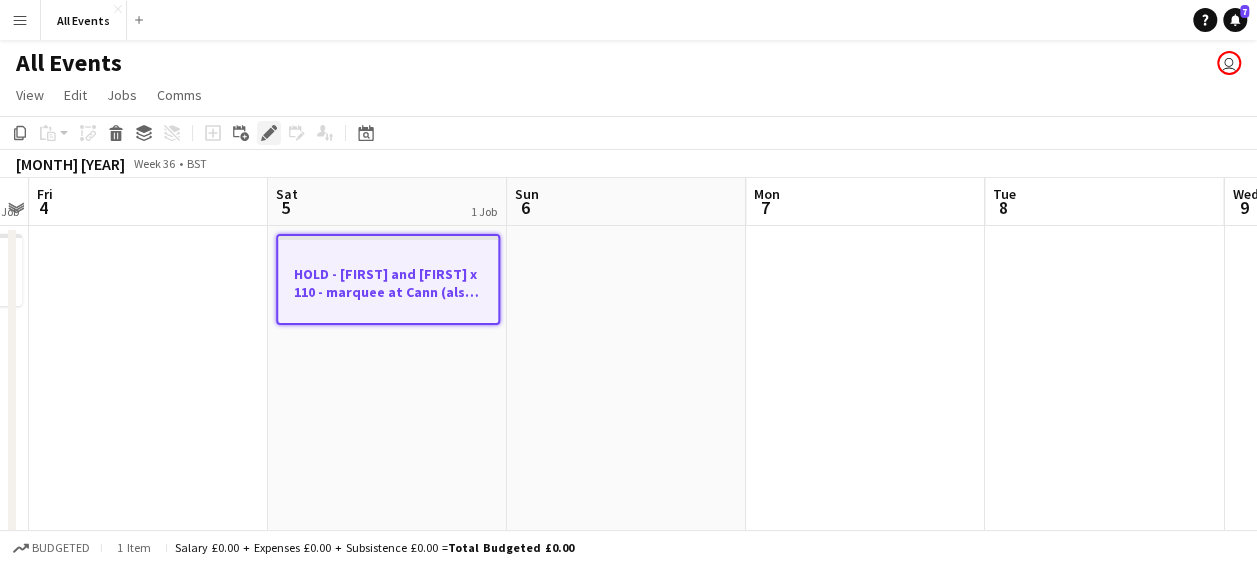 click 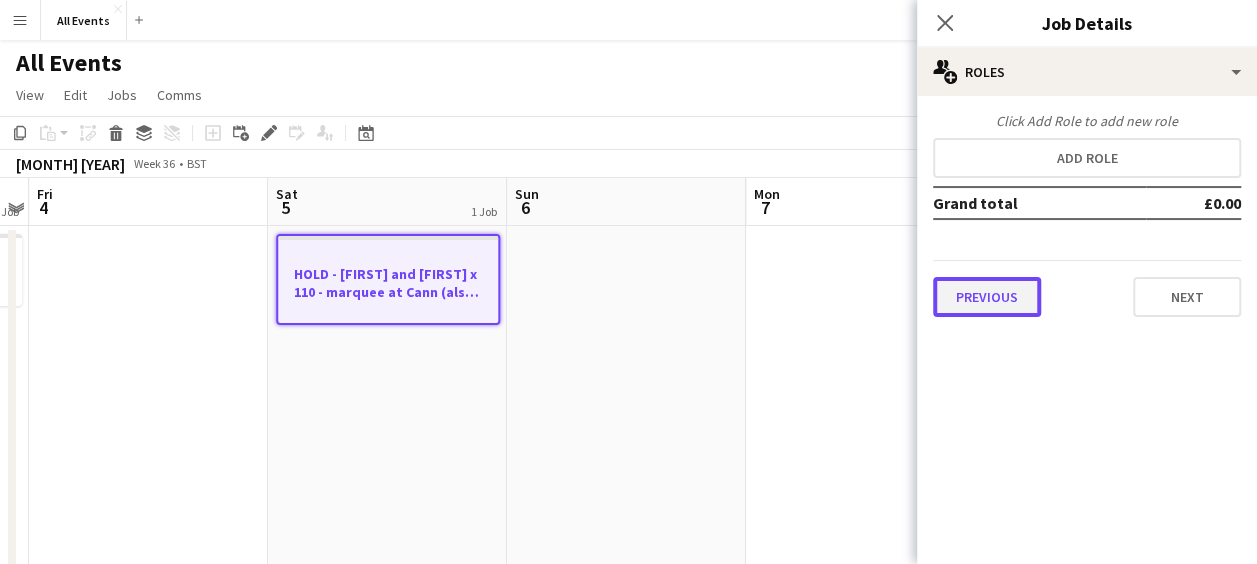 click on "Previous" at bounding box center [987, 297] 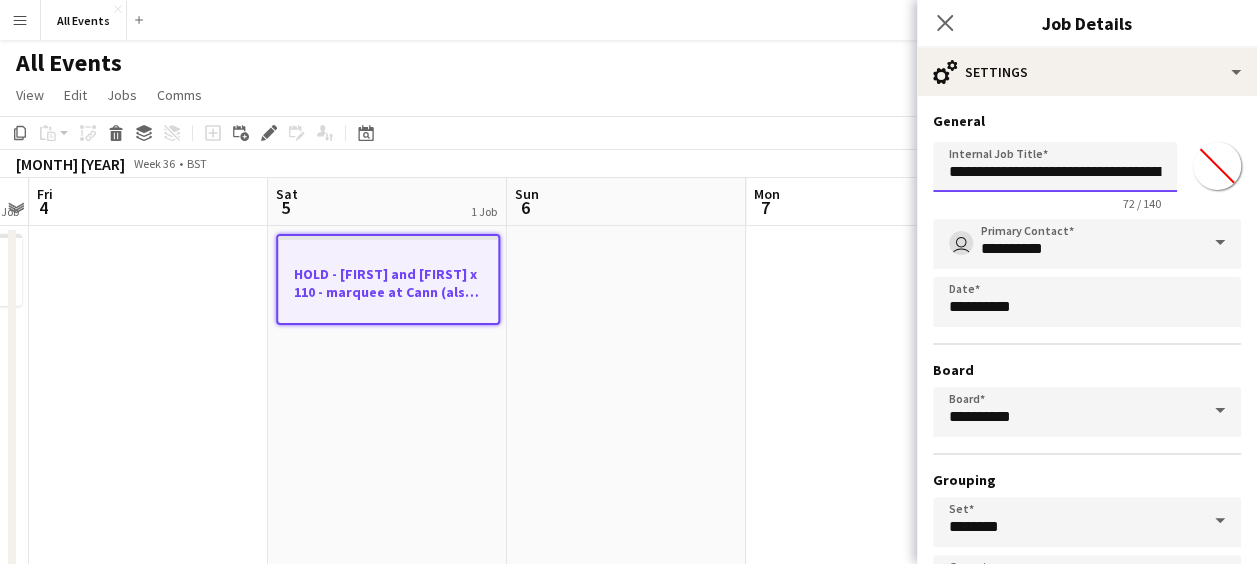 click on "**********" at bounding box center [1055, 167] 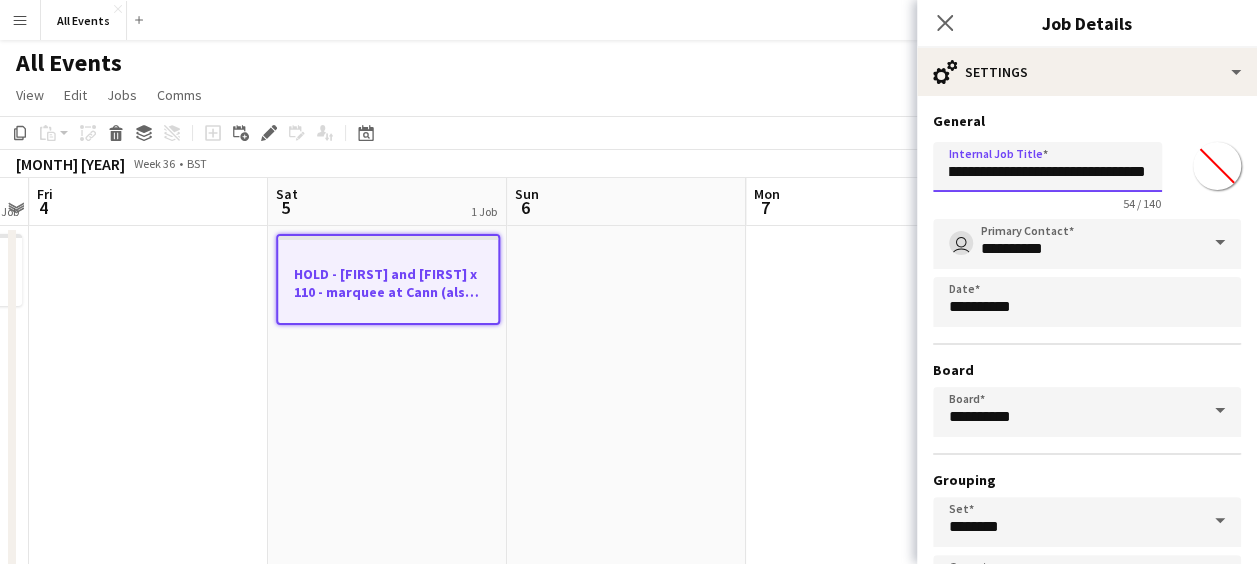scroll, scrollTop: 0, scrollLeft: 186, axis: horizontal 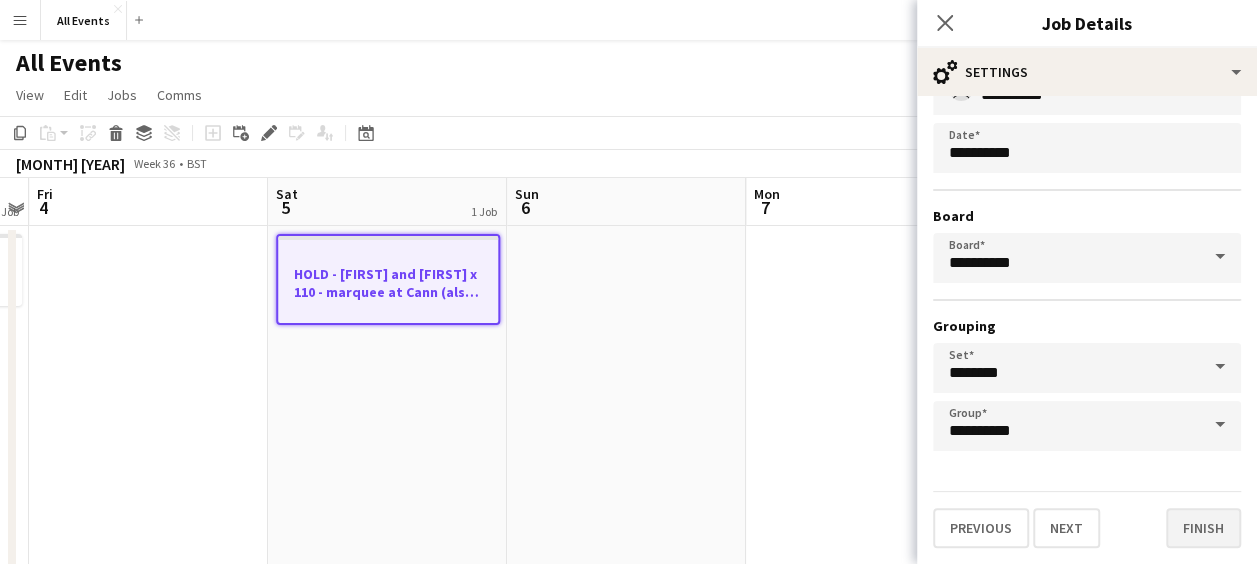 type on "**********" 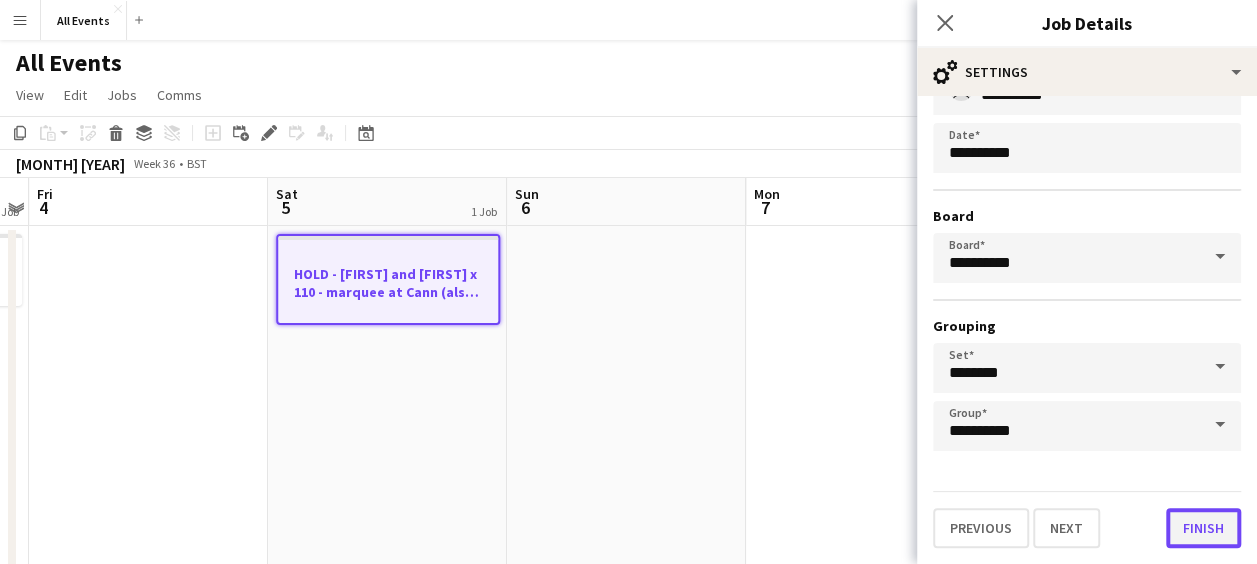 click on "Finish" at bounding box center [1203, 528] 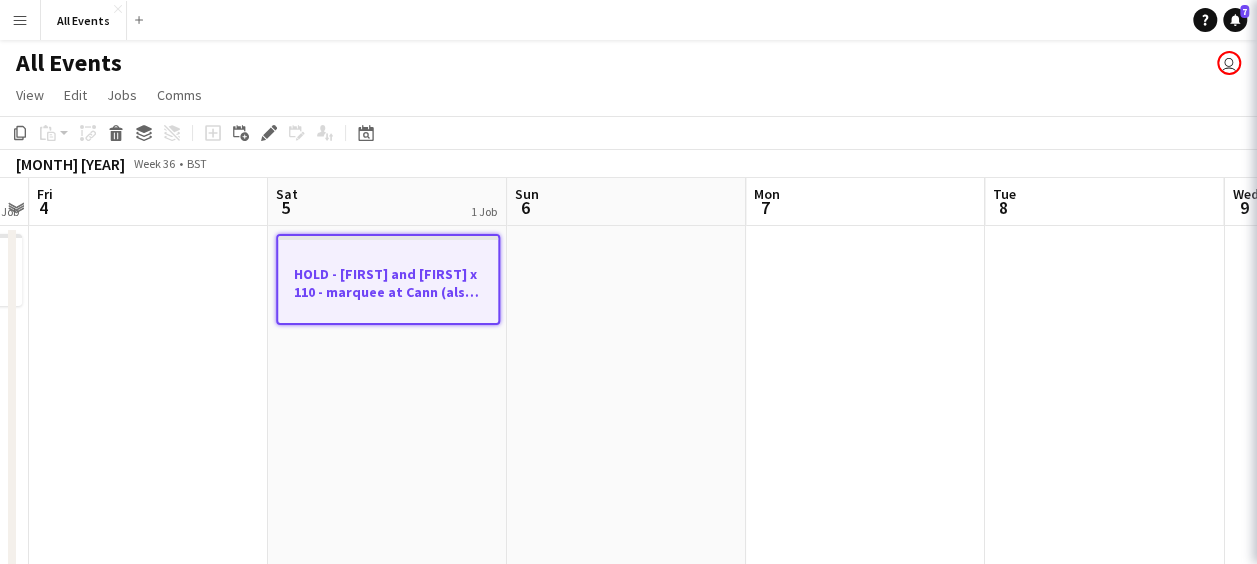 scroll, scrollTop: 0, scrollLeft: 0, axis: both 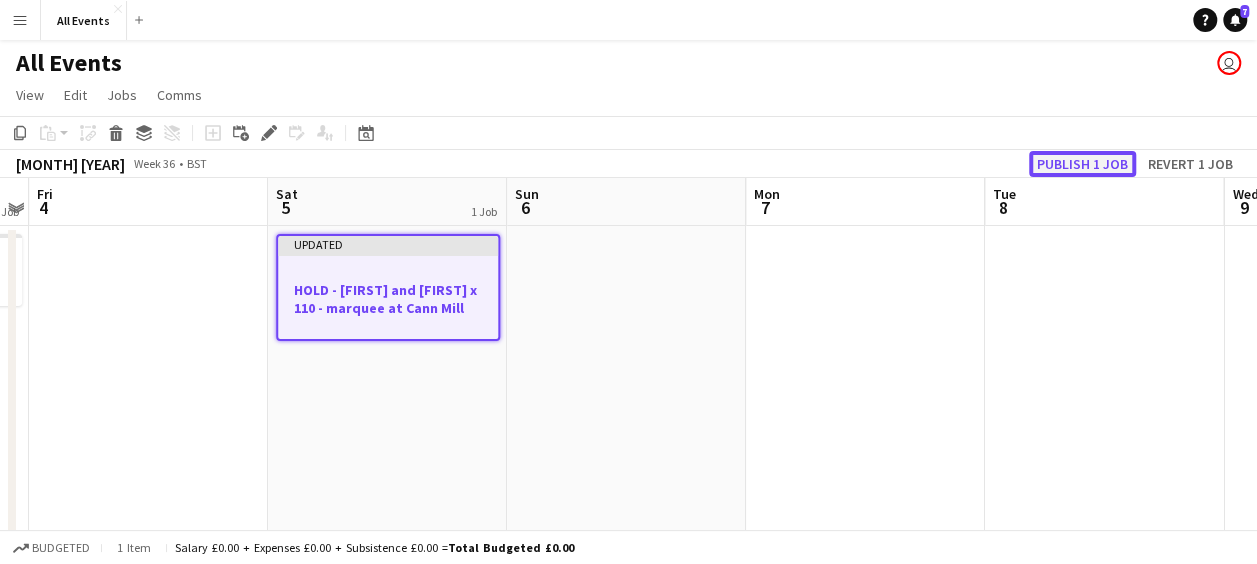 click on "Publish 1 job" 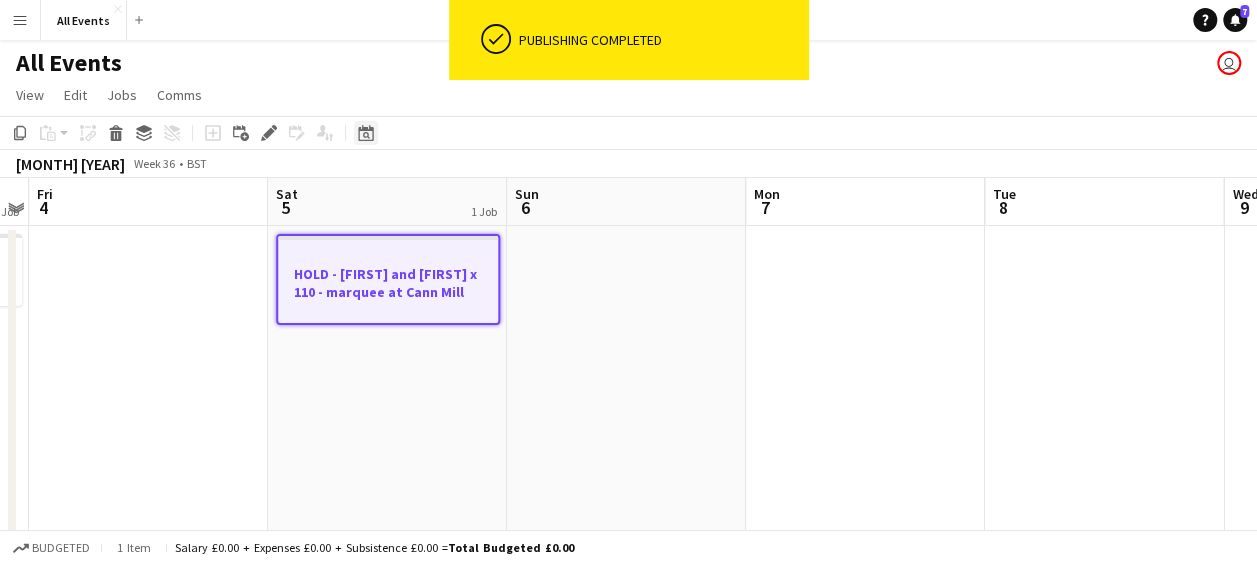 click on "Date picker" 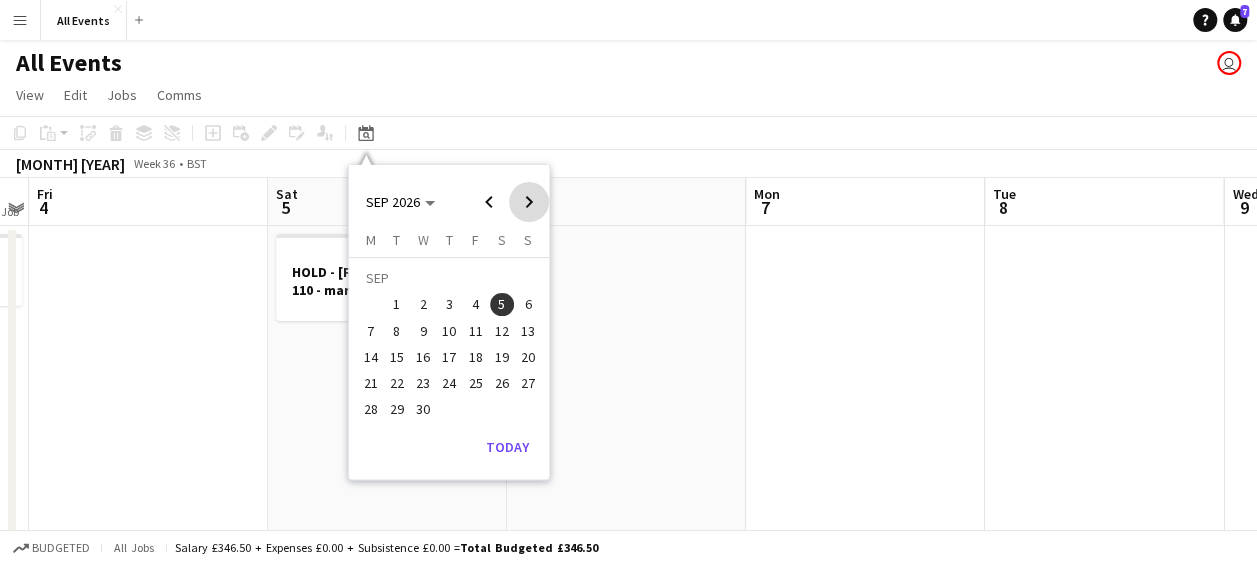 click at bounding box center [529, 202] 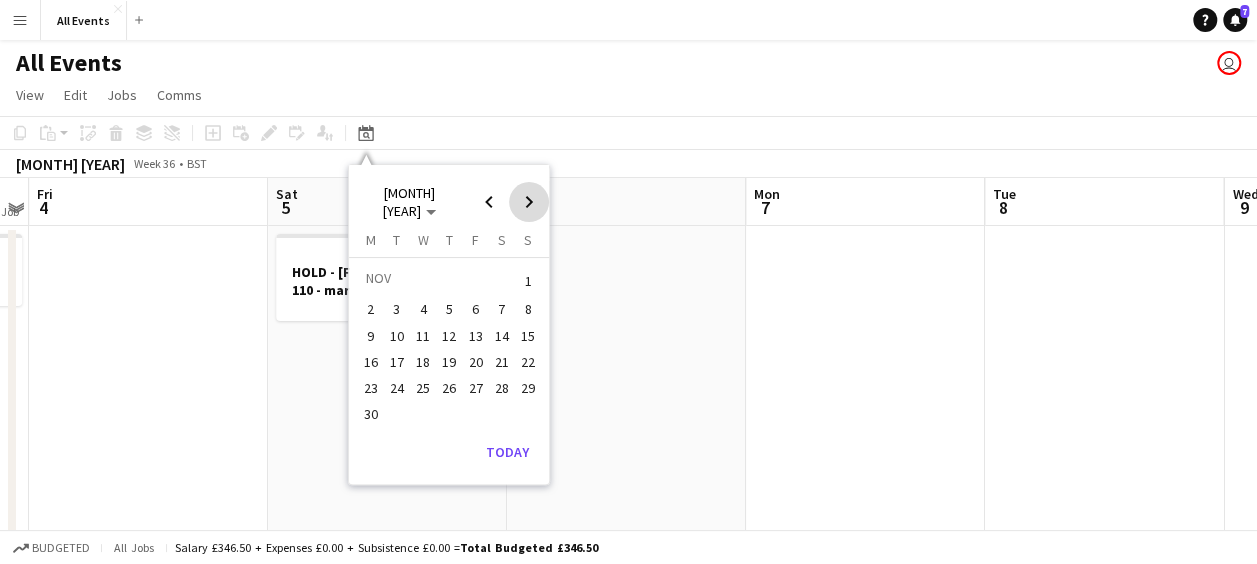 click at bounding box center [529, 202] 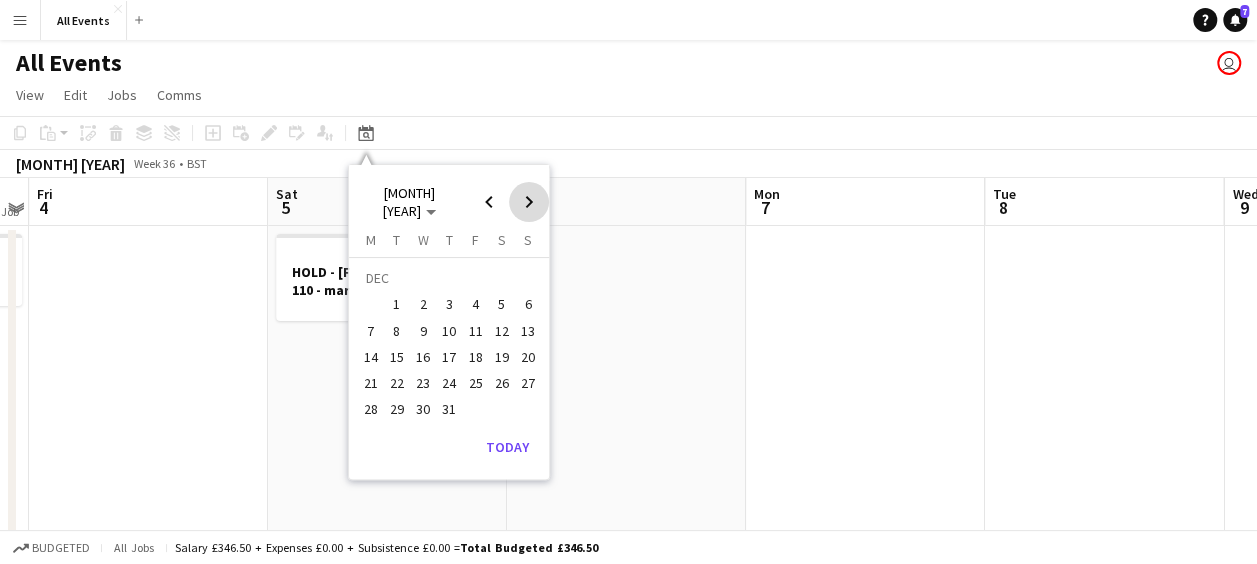 click at bounding box center (529, 202) 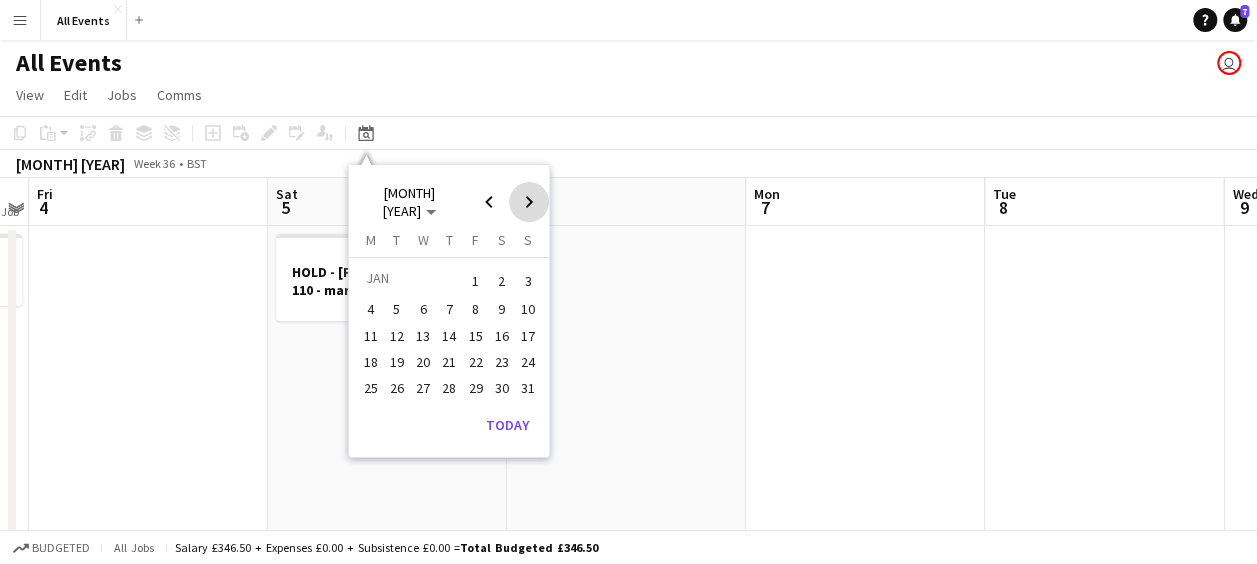 click at bounding box center (529, 202) 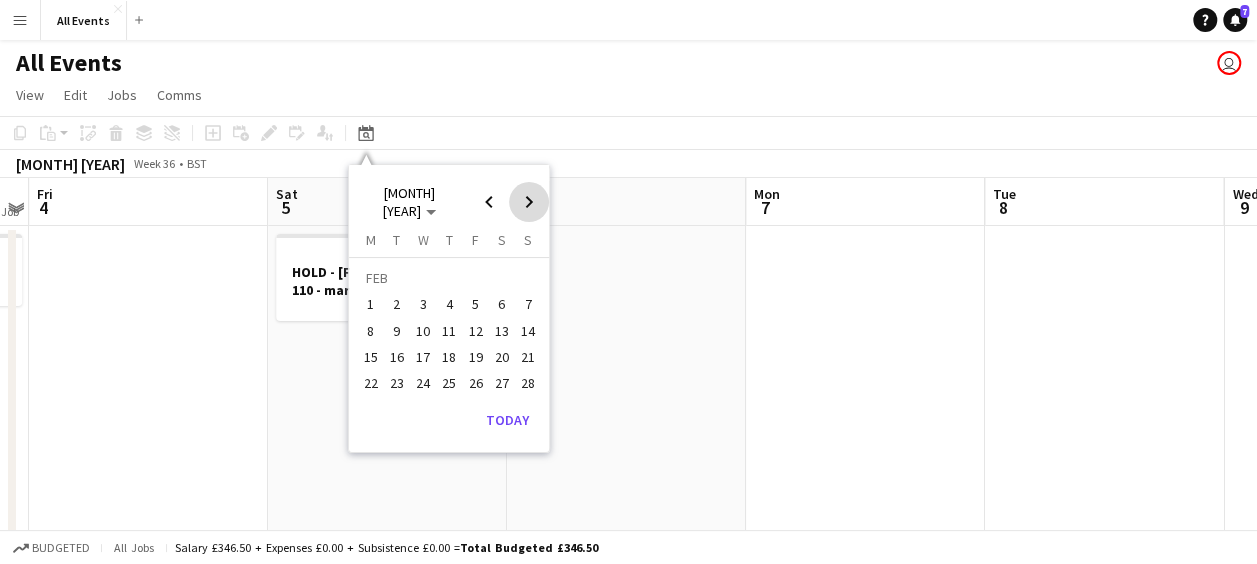 click at bounding box center [529, 202] 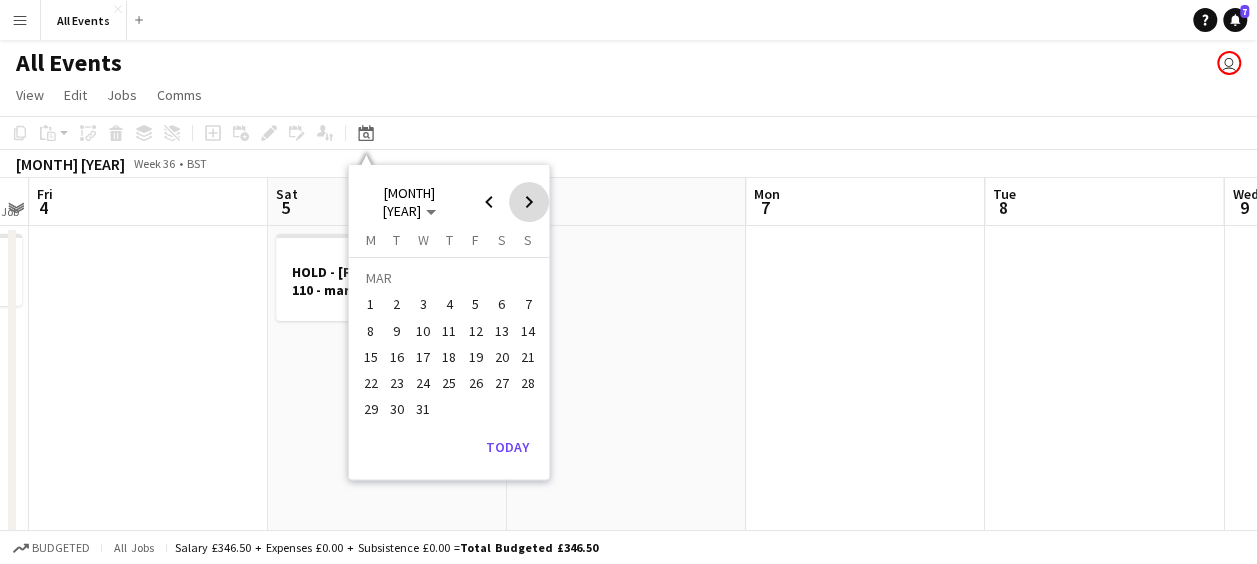 click at bounding box center [529, 202] 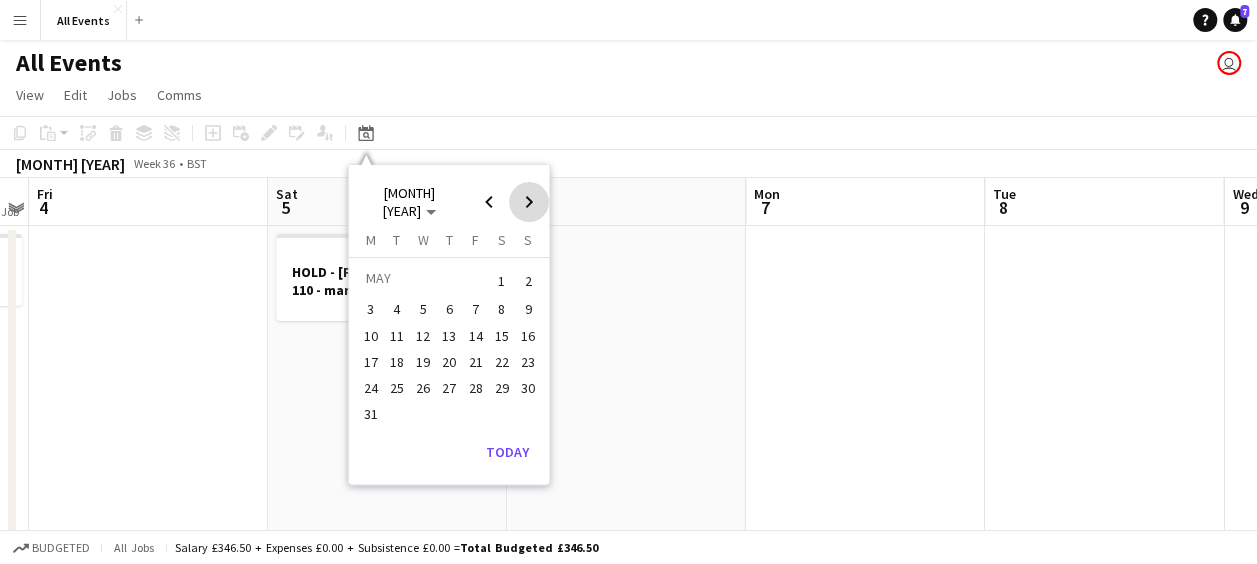 click at bounding box center (529, 202) 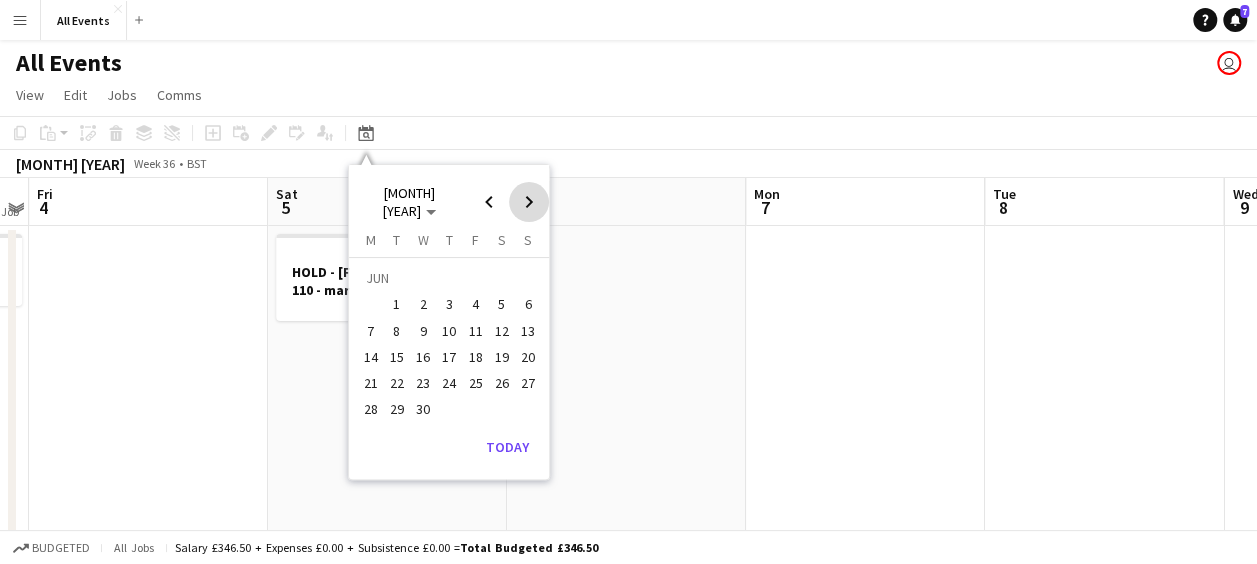 click at bounding box center (529, 202) 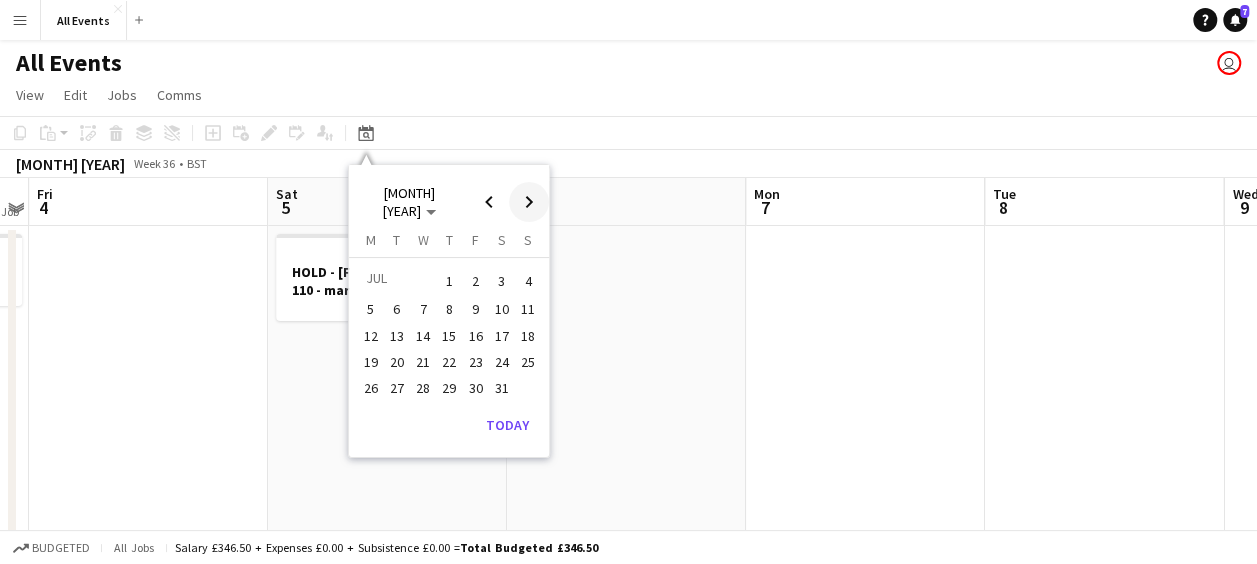 click at bounding box center (529, 202) 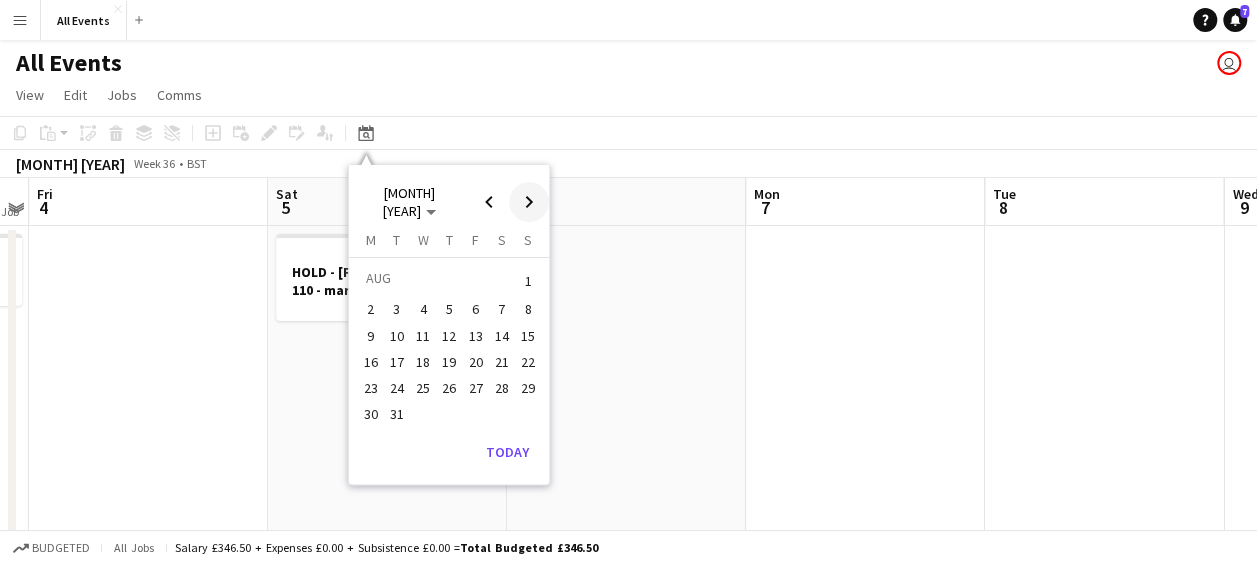click at bounding box center (529, 202) 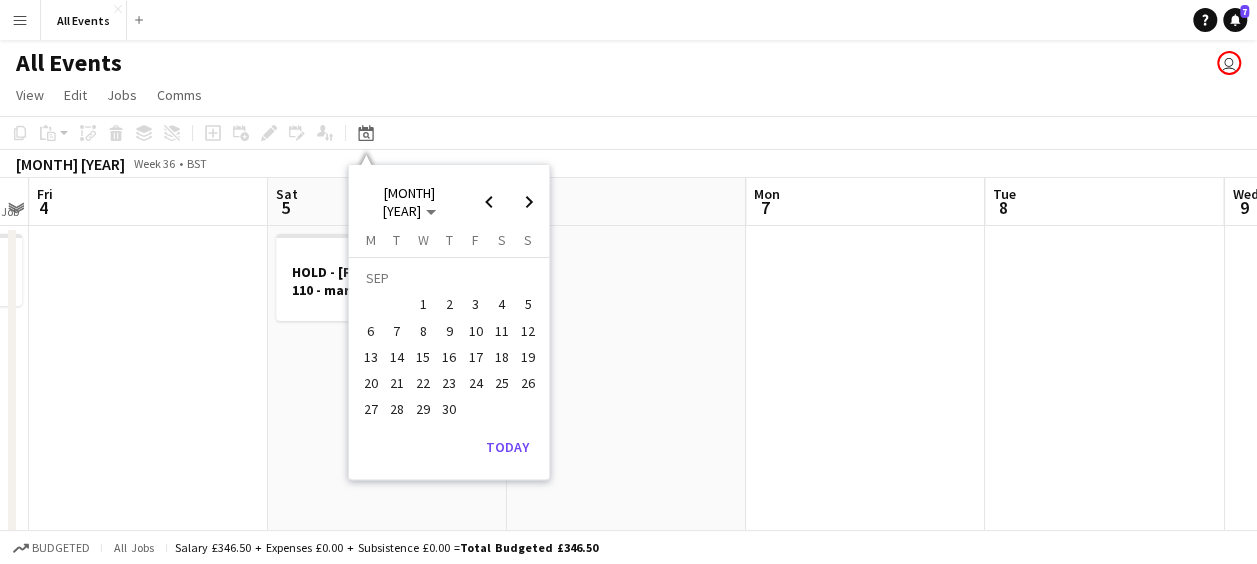 click on "4" at bounding box center (502, 305) 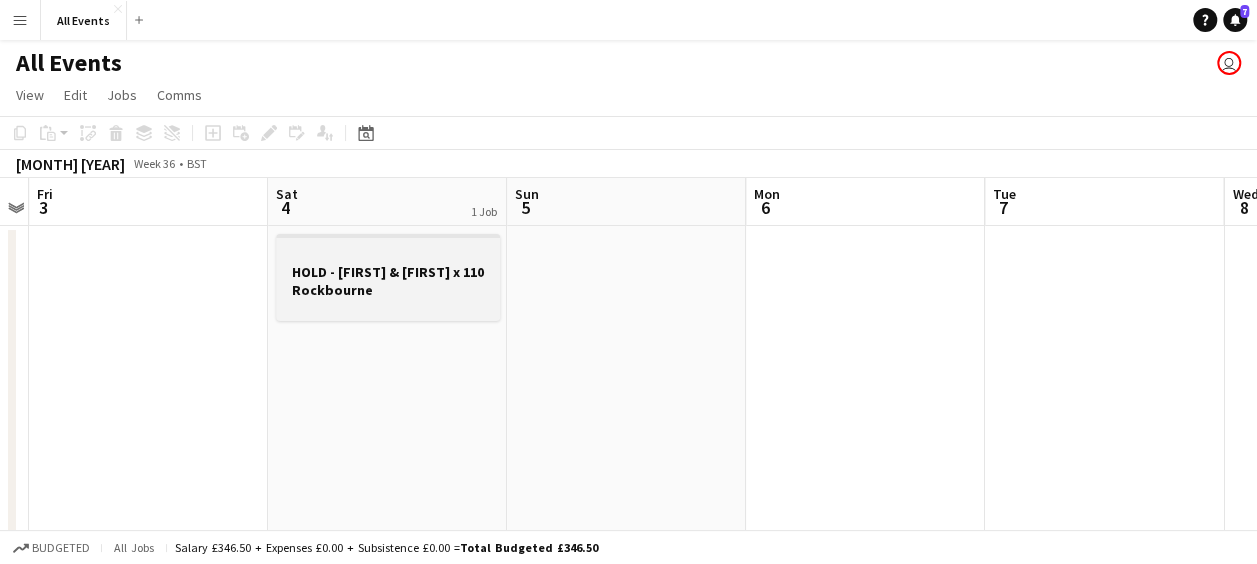 click at bounding box center (388, 307) 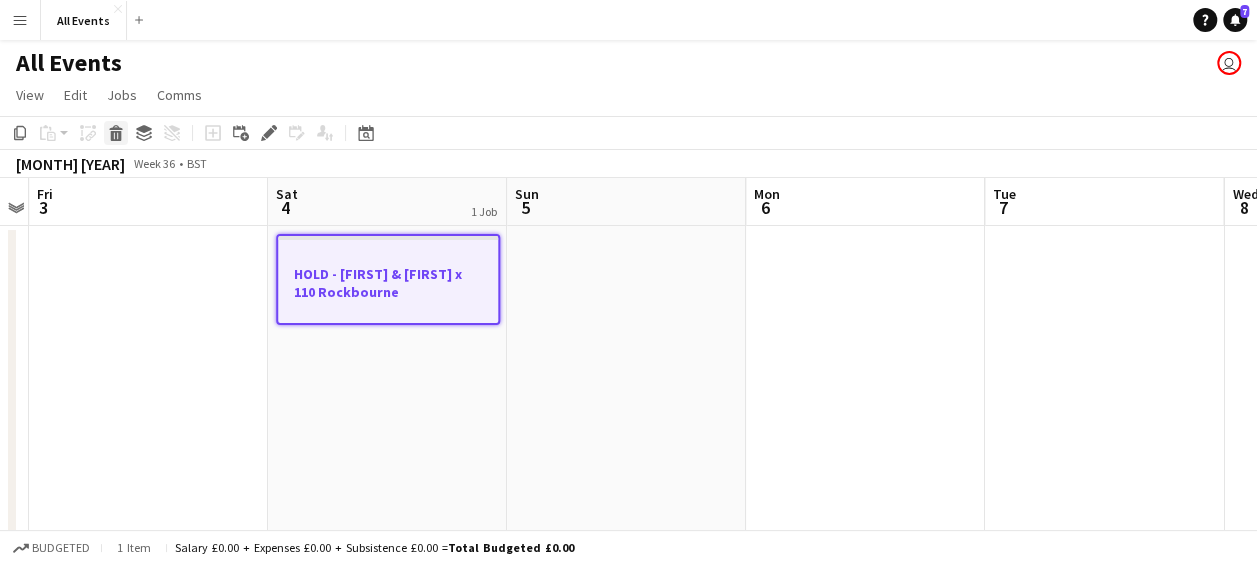 click 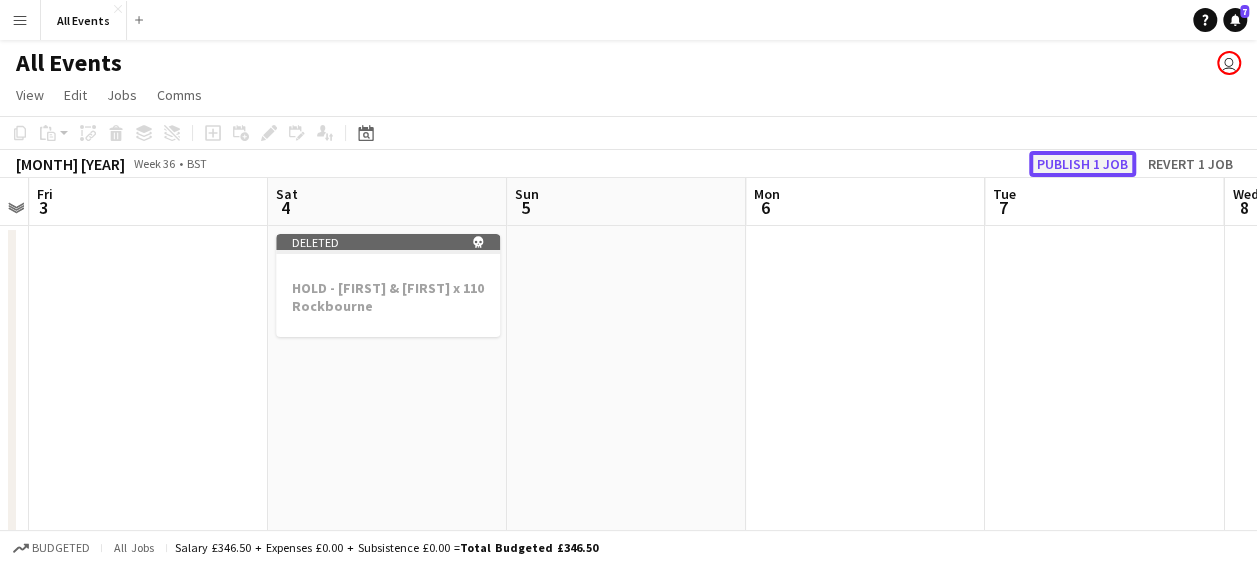 click on "Publish 1 job" 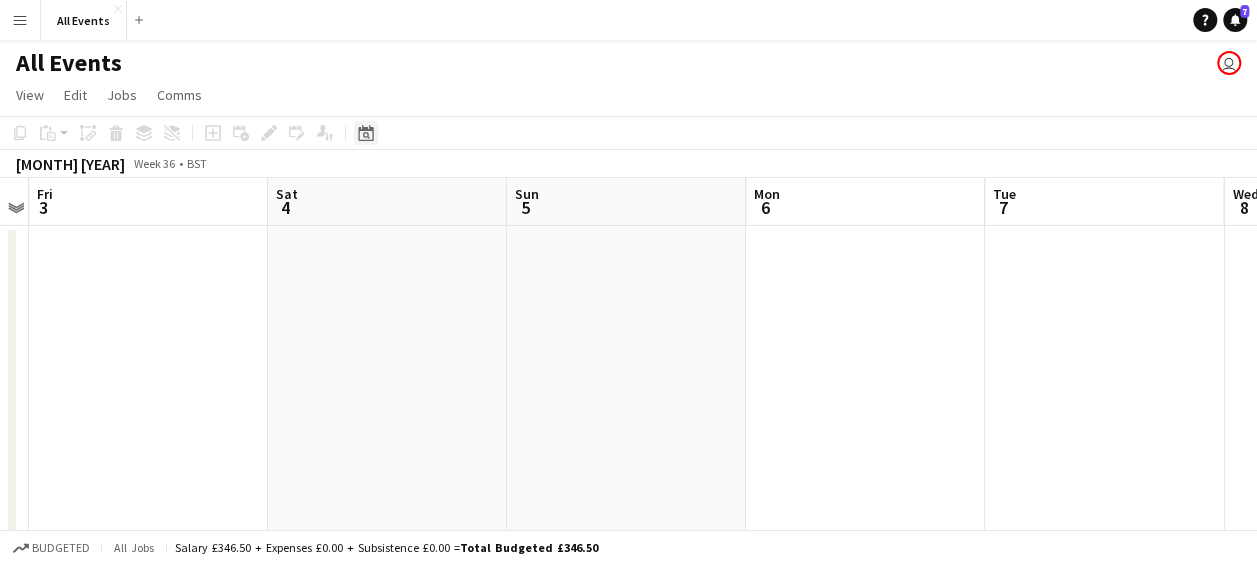 click on "Date picker" 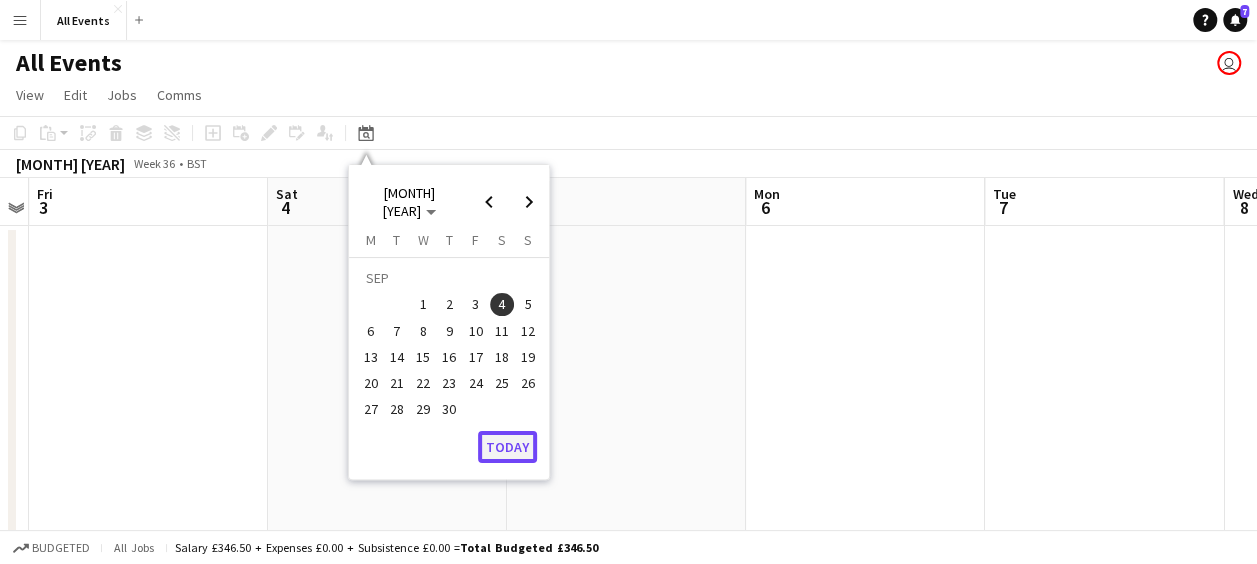 click on "Today" at bounding box center [507, 447] 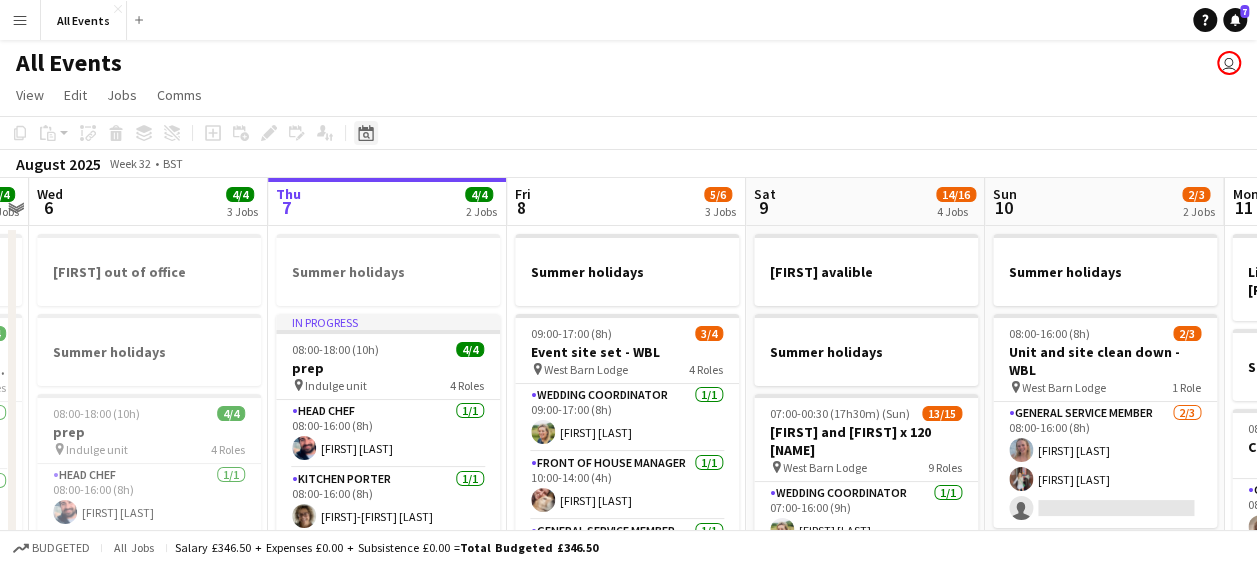 click 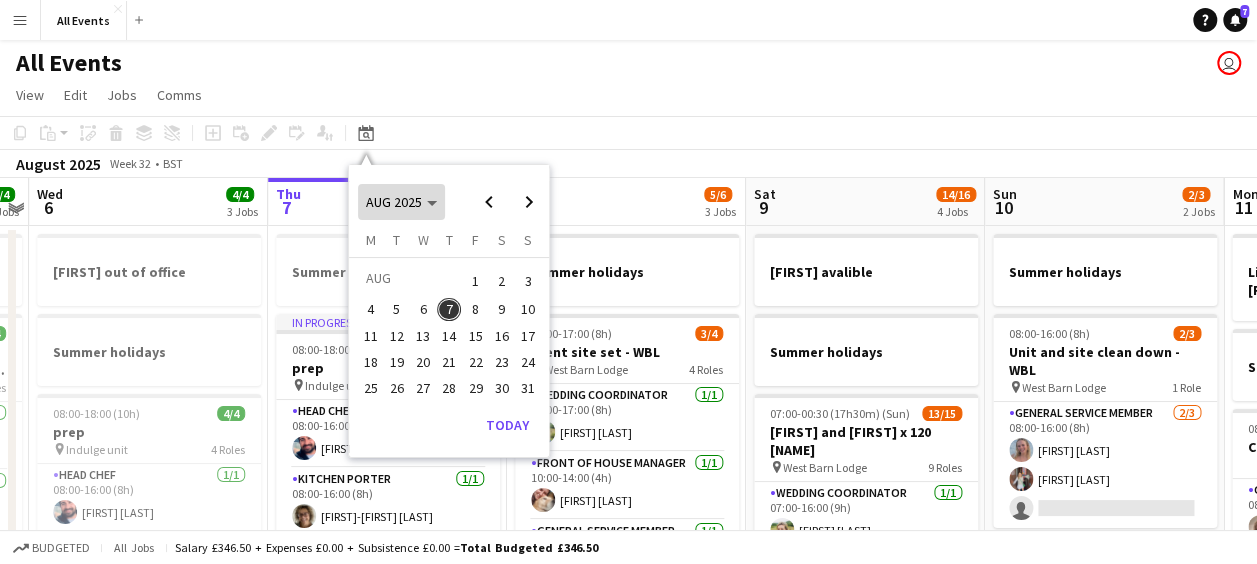 click on "AUG 2025" at bounding box center (401, 202) 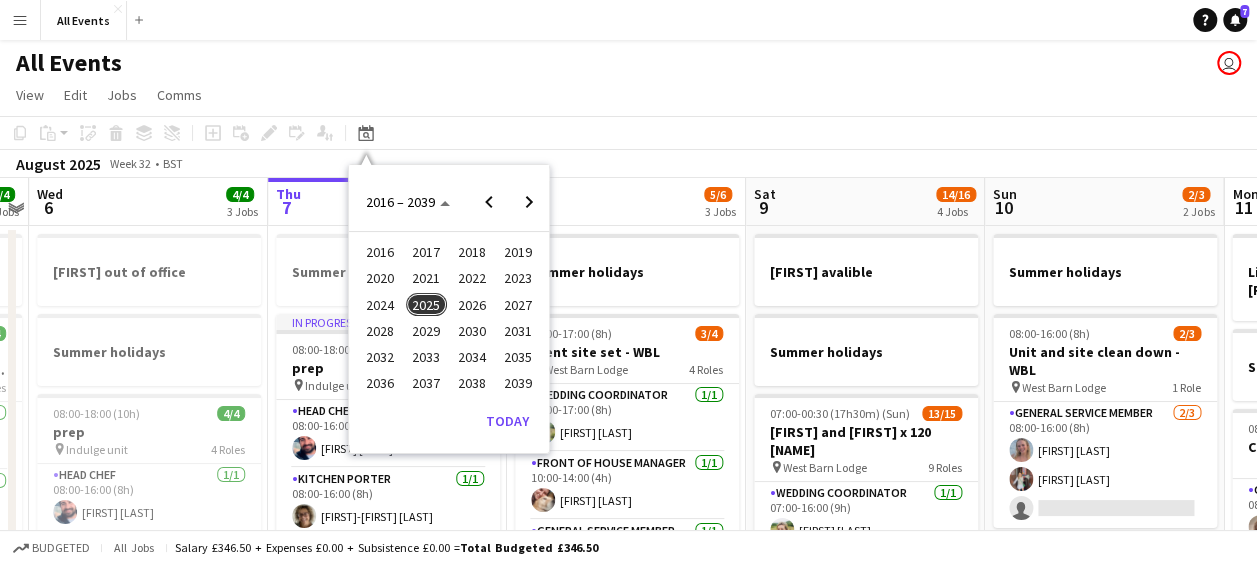 click on "2024" at bounding box center (380, 305) 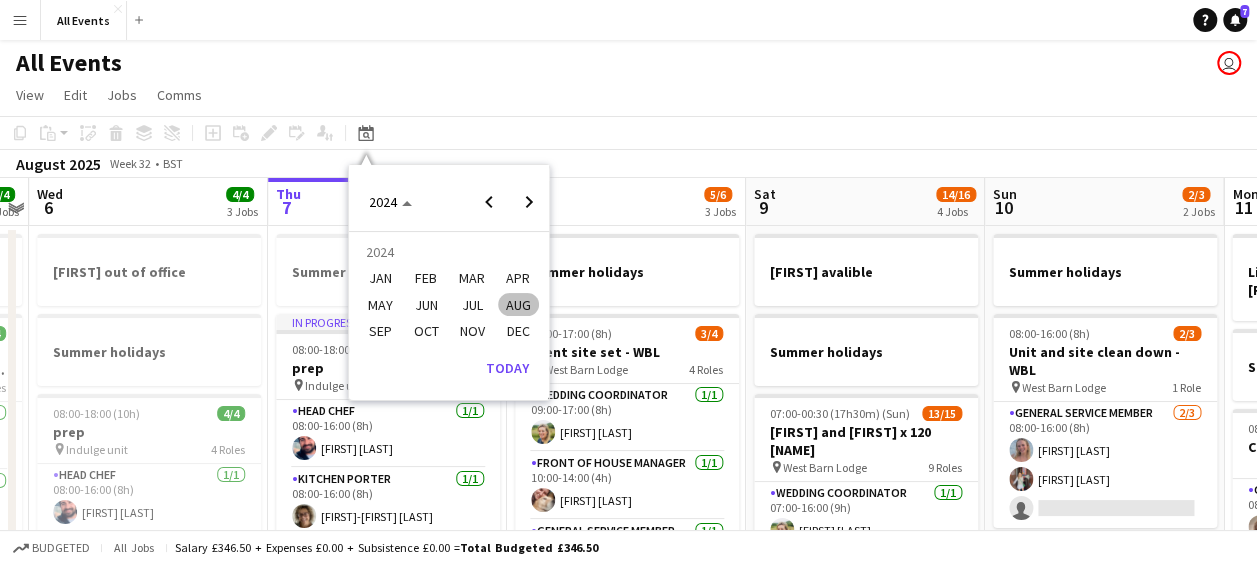 click on "OCT" at bounding box center (426, 331) 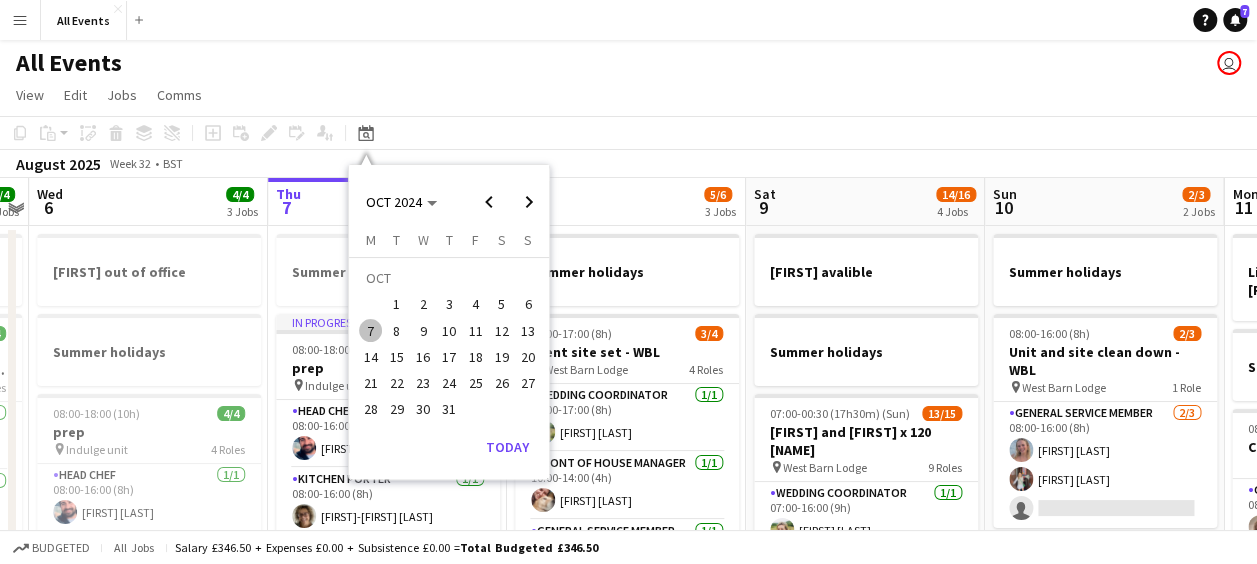 click on "7" at bounding box center [371, 331] 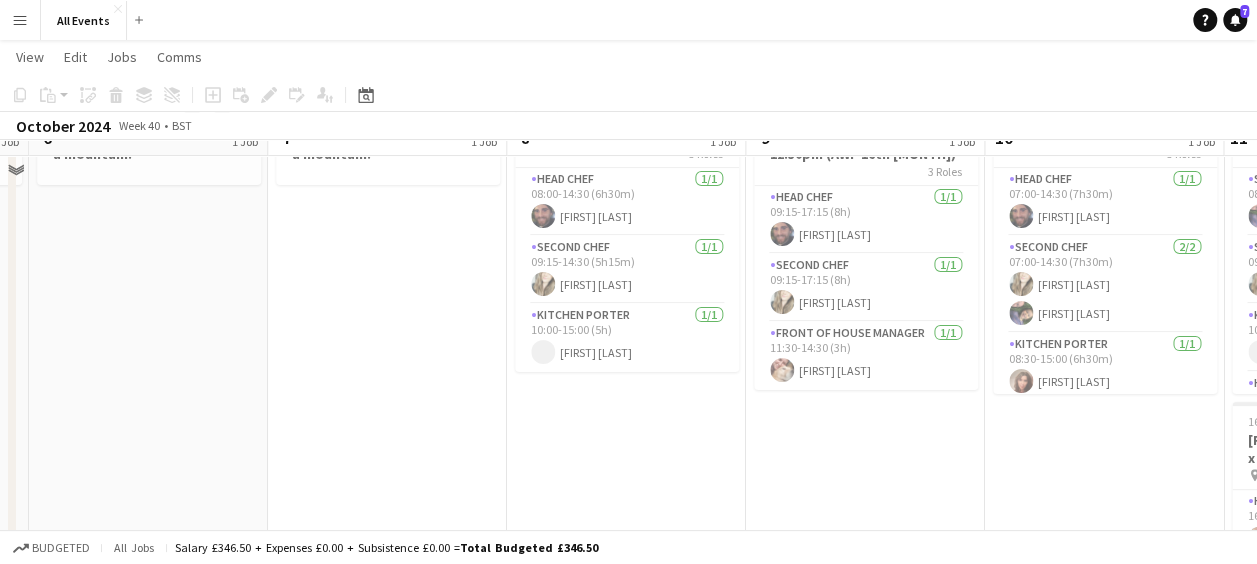 scroll, scrollTop: 0, scrollLeft: 0, axis: both 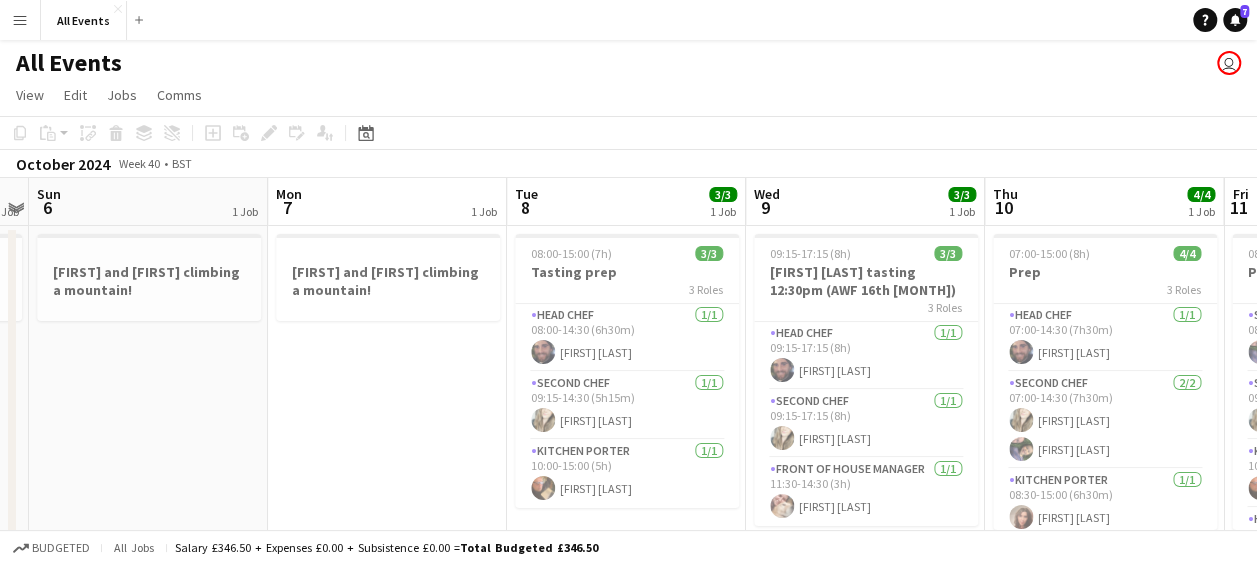 click on "Wed   9   3/3   1 Job" at bounding box center (865, 202) 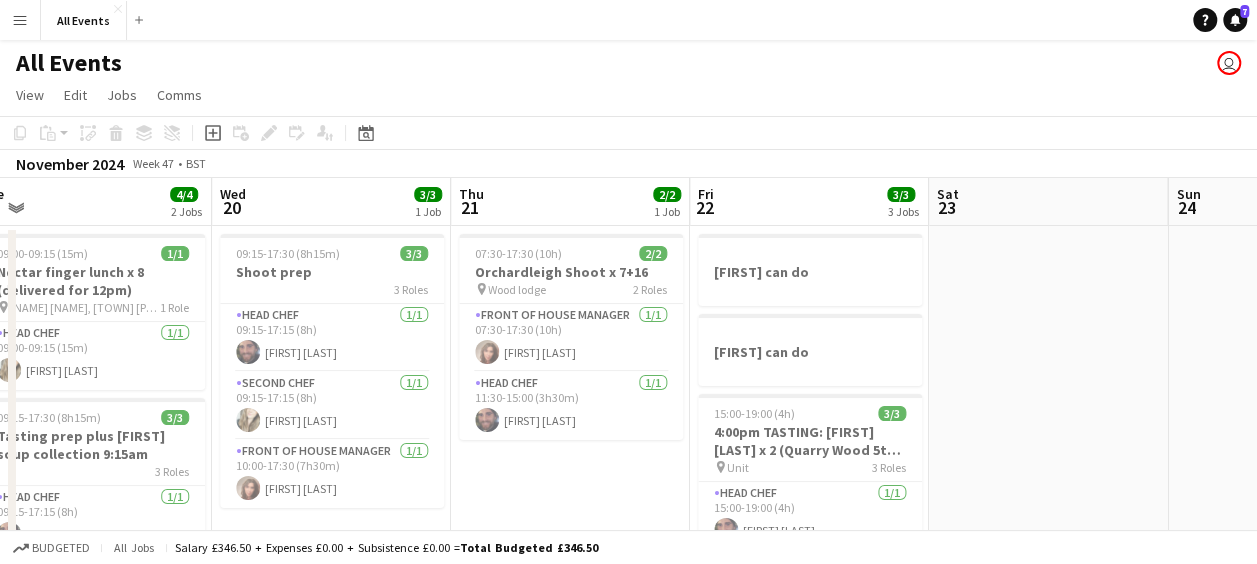 scroll, scrollTop: 0, scrollLeft: 772, axis: horizontal 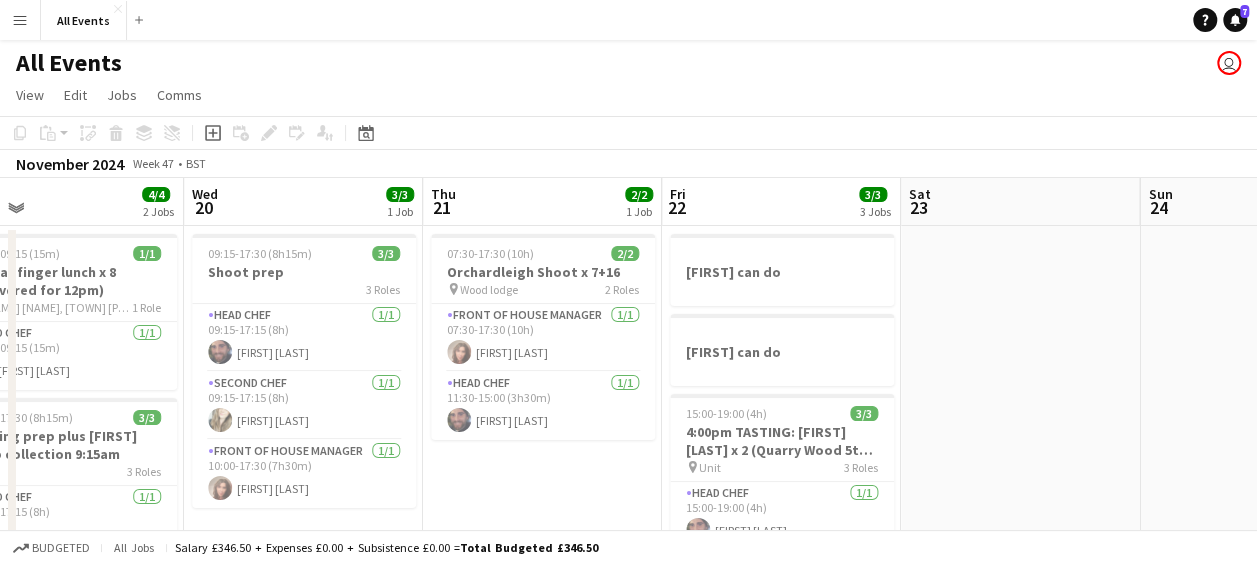 click at bounding box center [1020, 701] 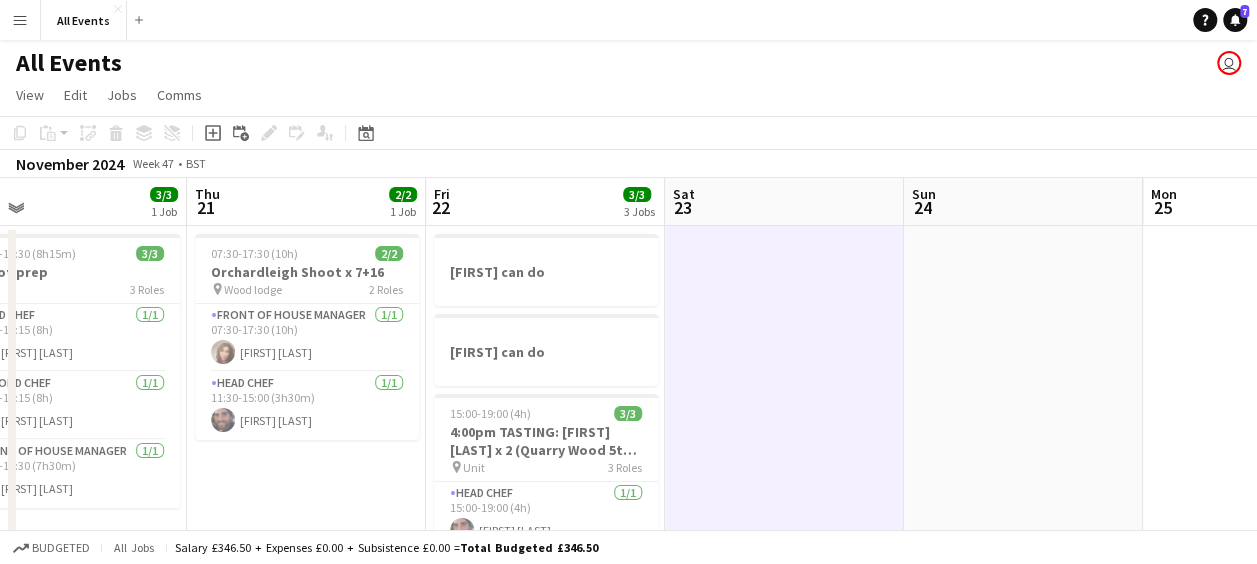 scroll, scrollTop: 0, scrollLeft: 694, axis: horizontal 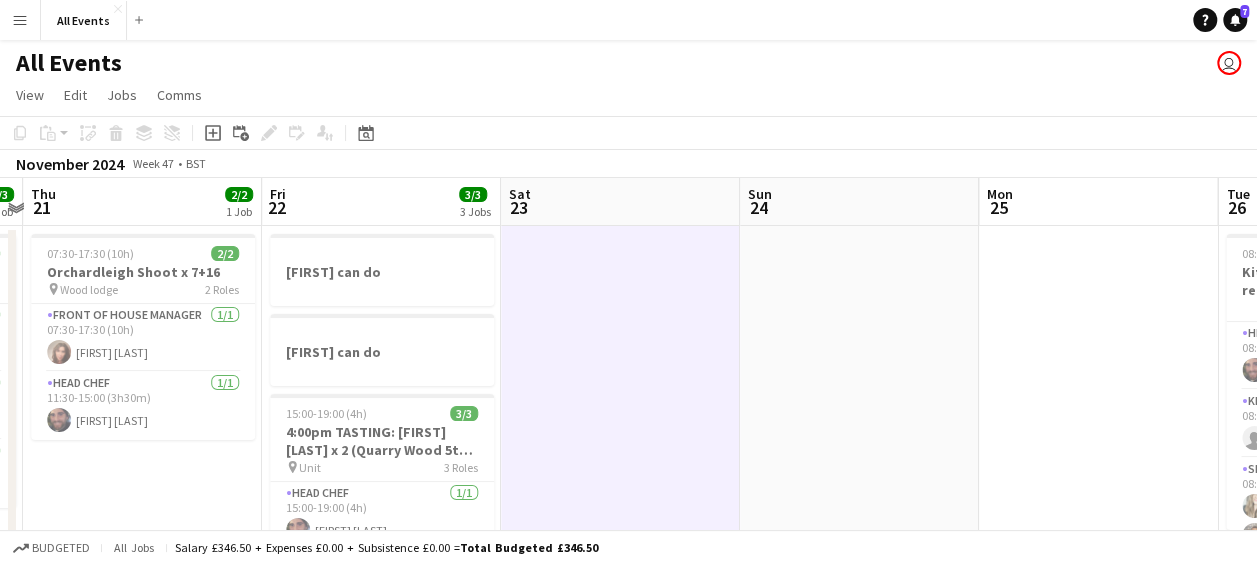click at bounding box center [620, 701] 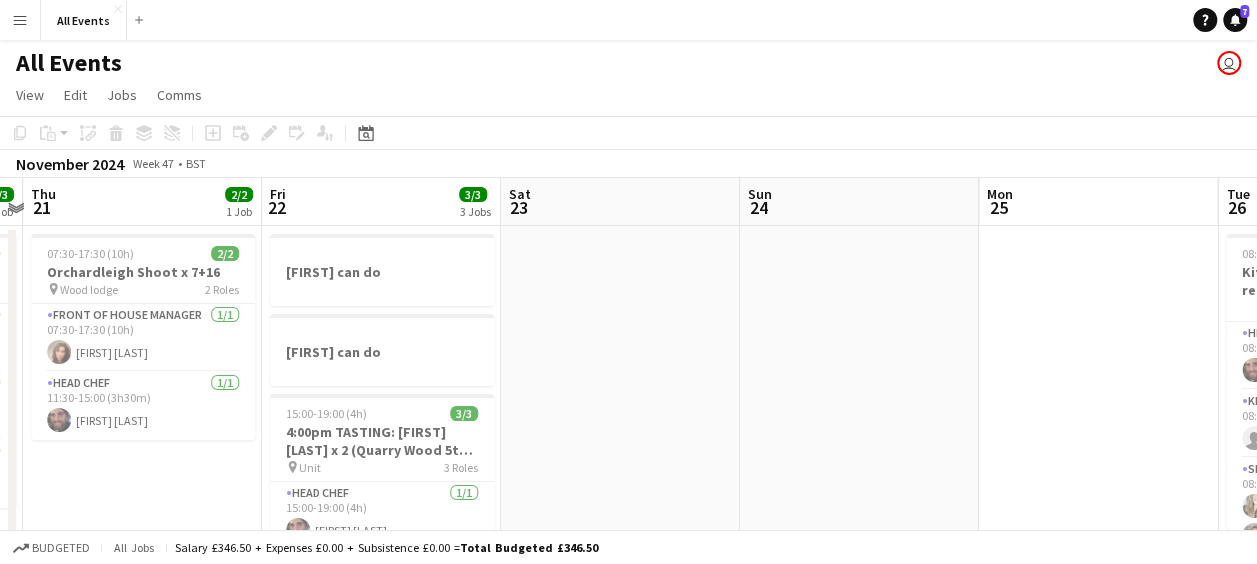 click at bounding box center [620, 701] 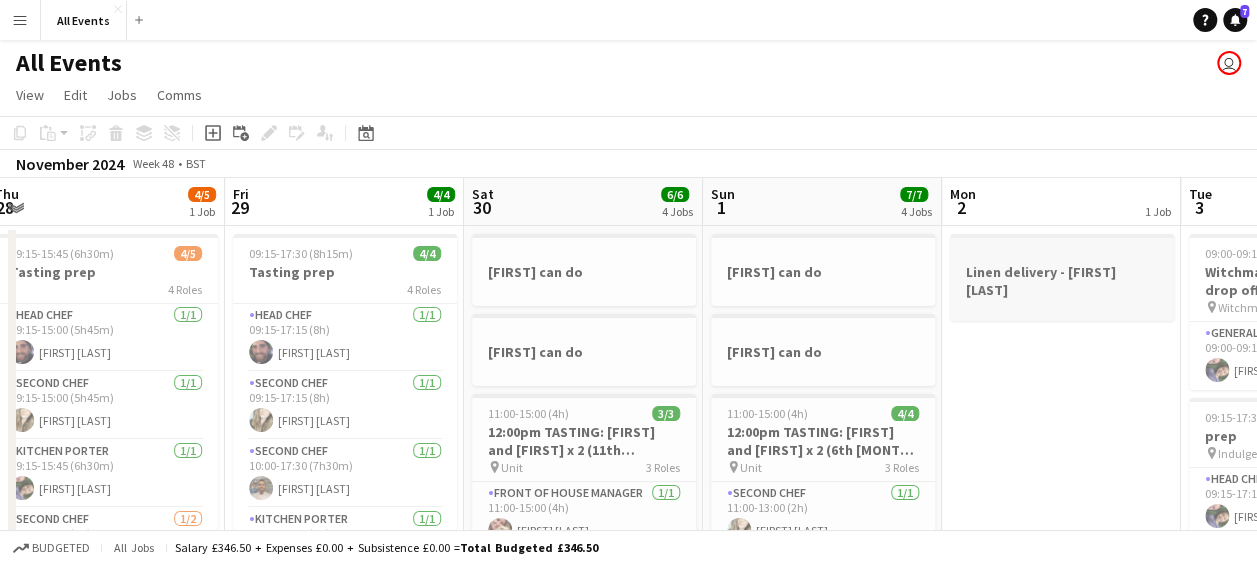 scroll, scrollTop: 0, scrollLeft: 582, axis: horizontal 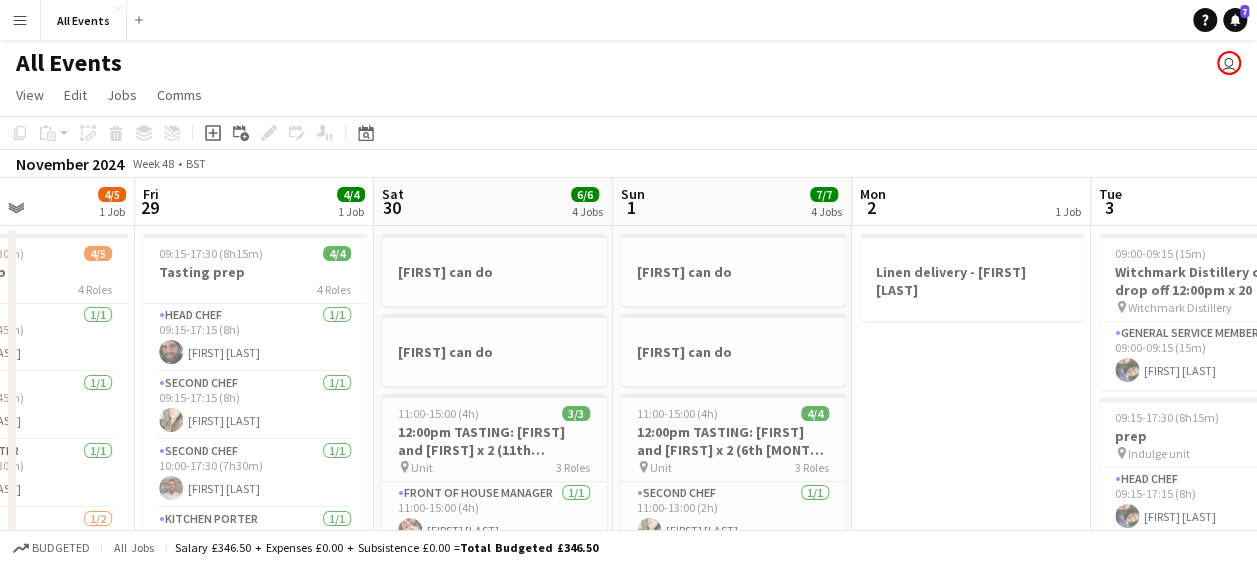 click on "Linen delivery - [FIRST] [LAST]" at bounding box center [971, 701] 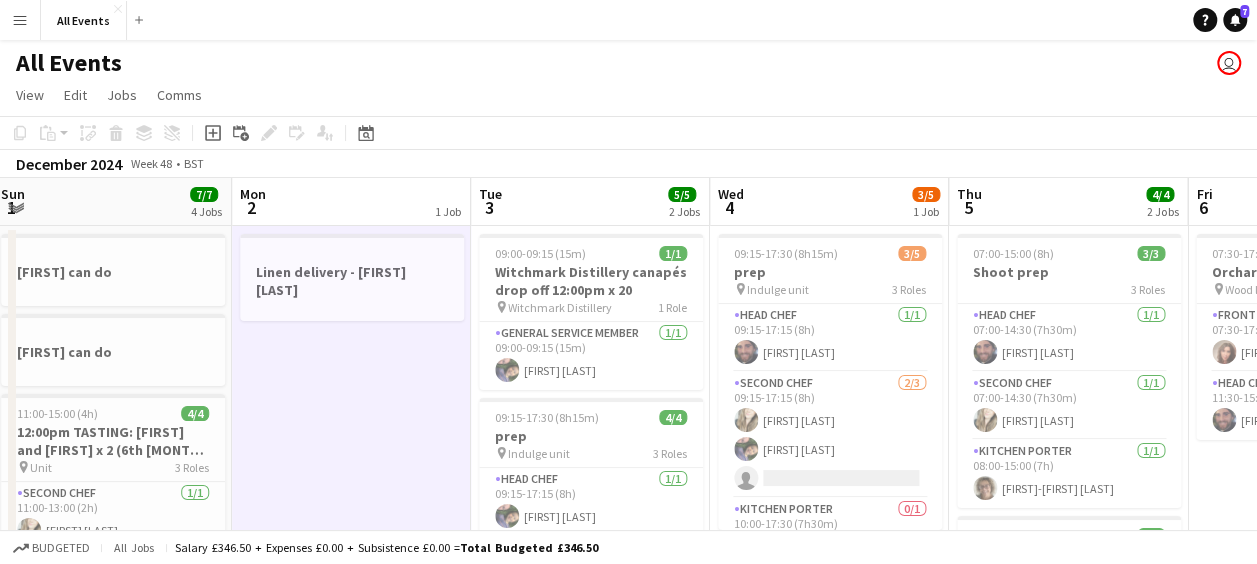 scroll, scrollTop: 0, scrollLeft: 824, axis: horizontal 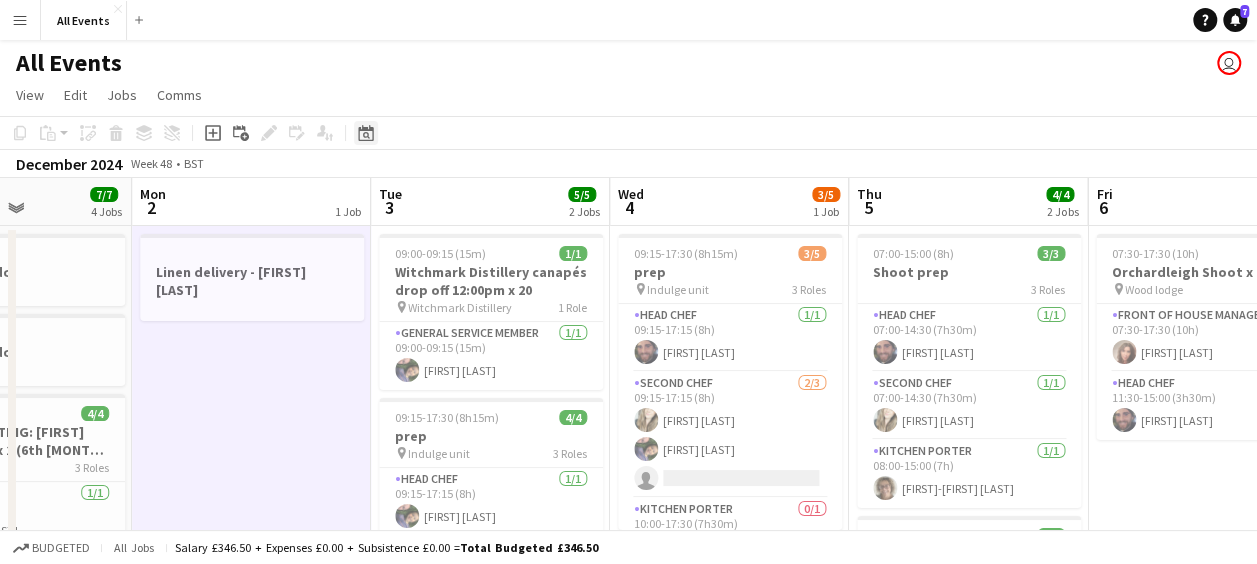 click on "Date picker" 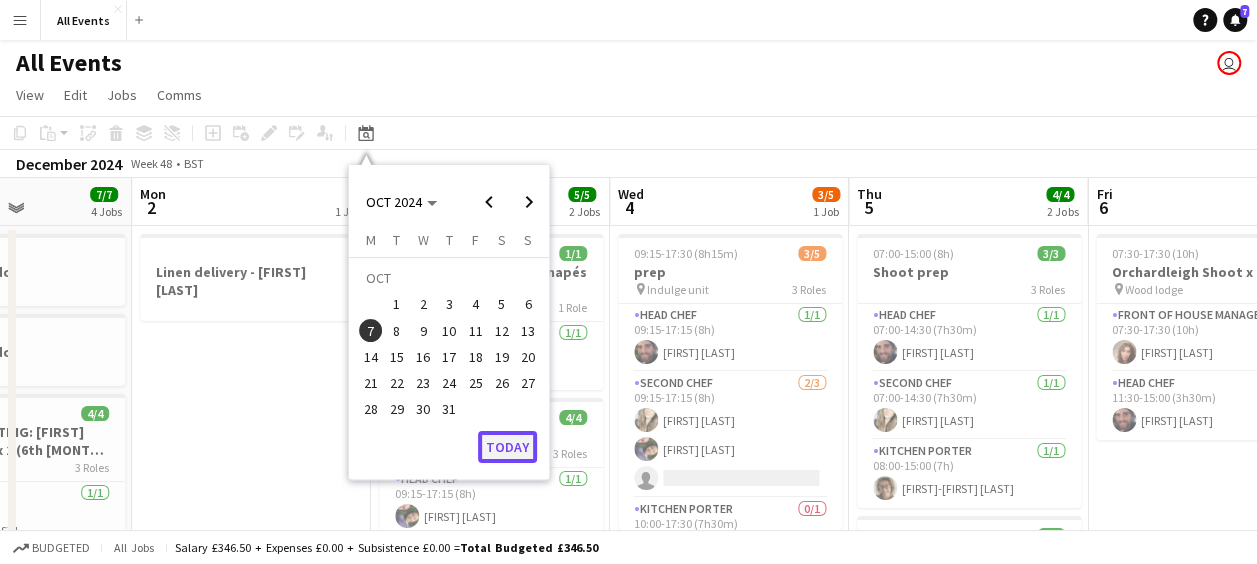 click on "Today" at bounding box center [507, 447] 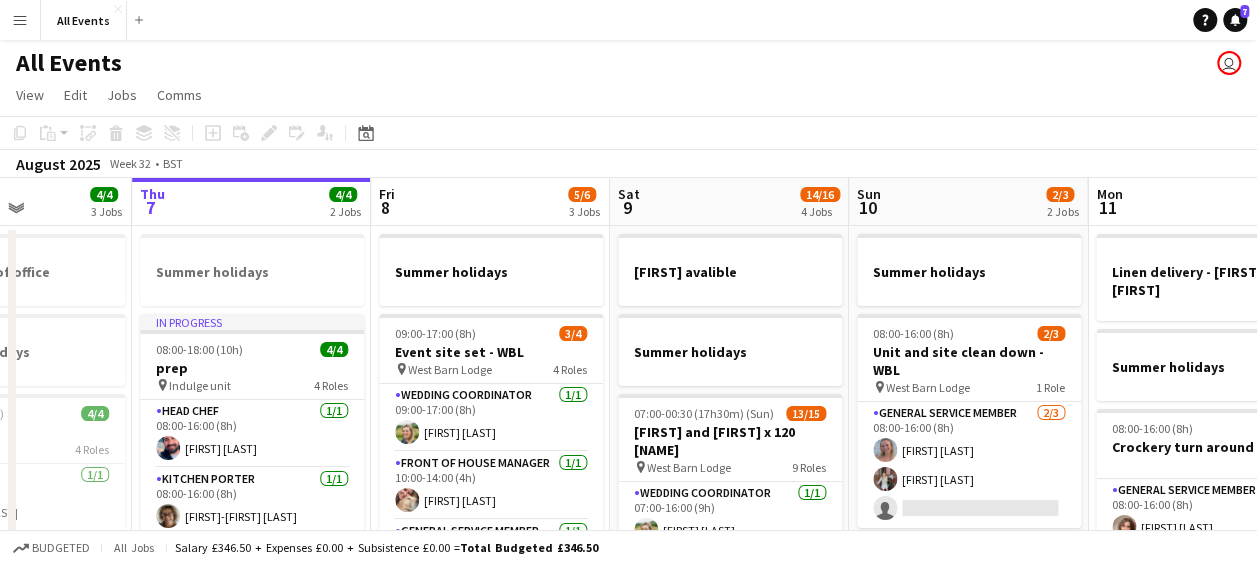 scroll, scrollTop: 0, scrollLeft: 688, axis: horizontal 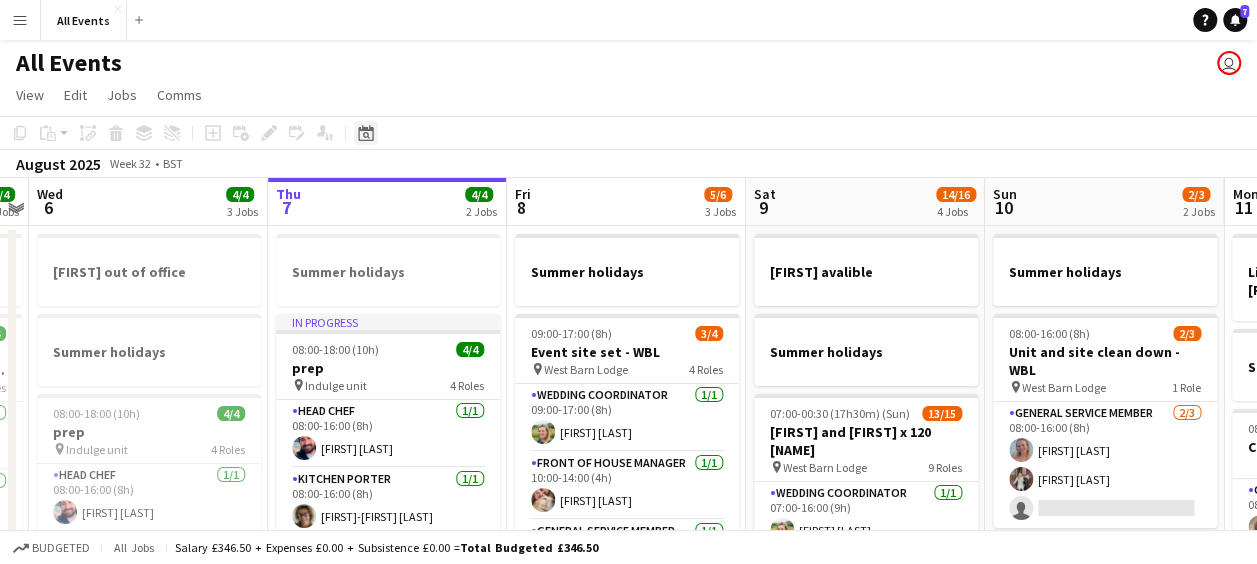 click on "Date picker" 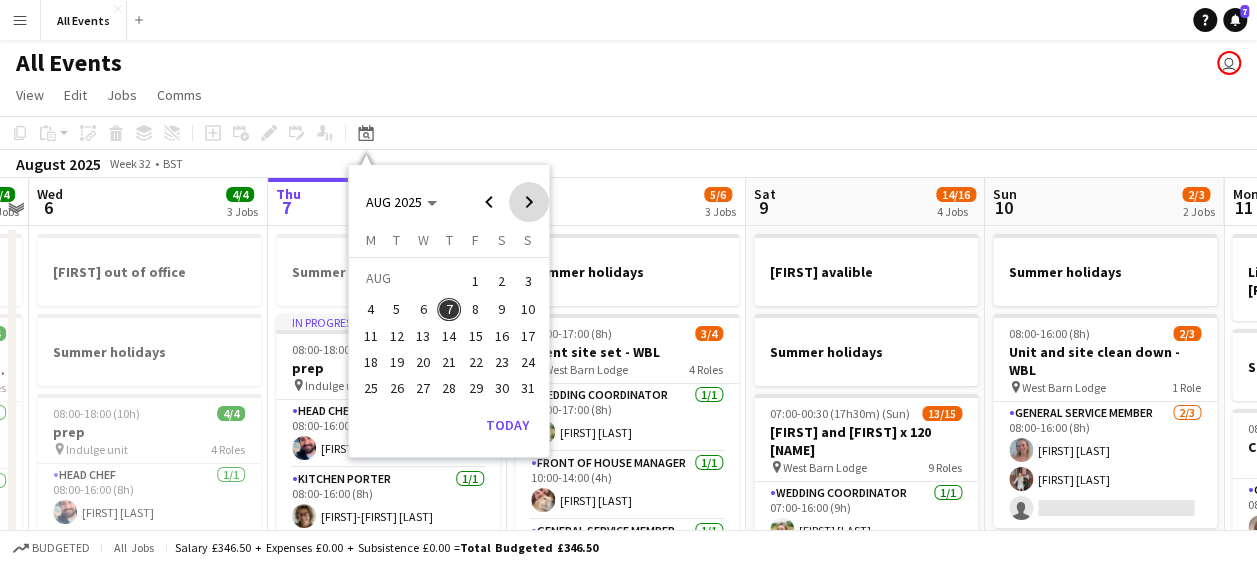 click at bounding box center [529, 202] 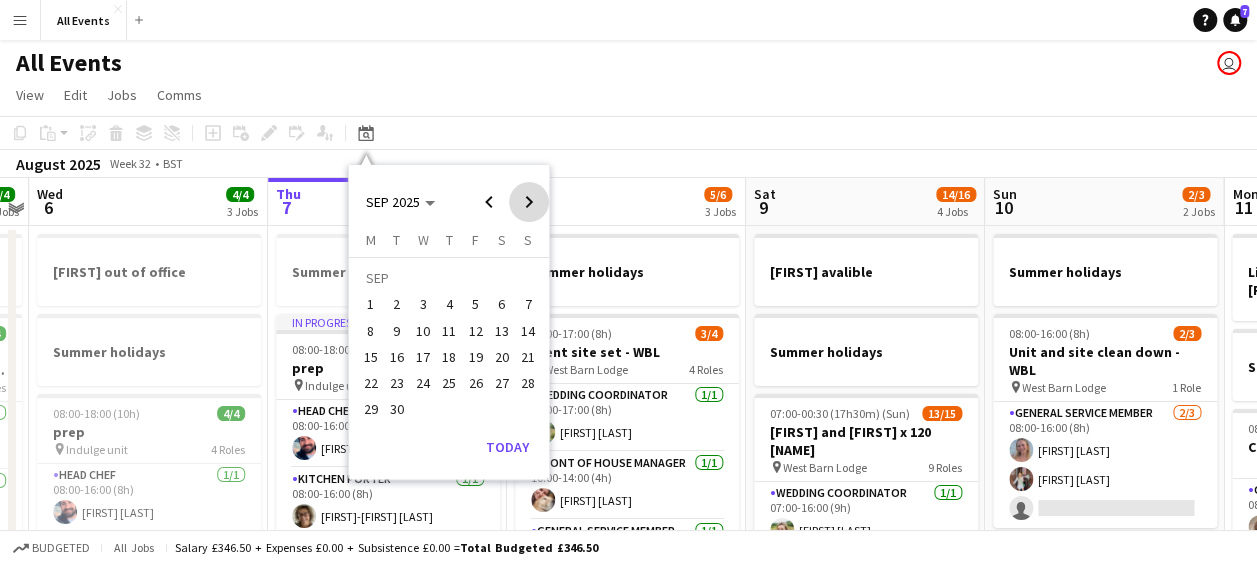 click at bounding box center [529, 202] 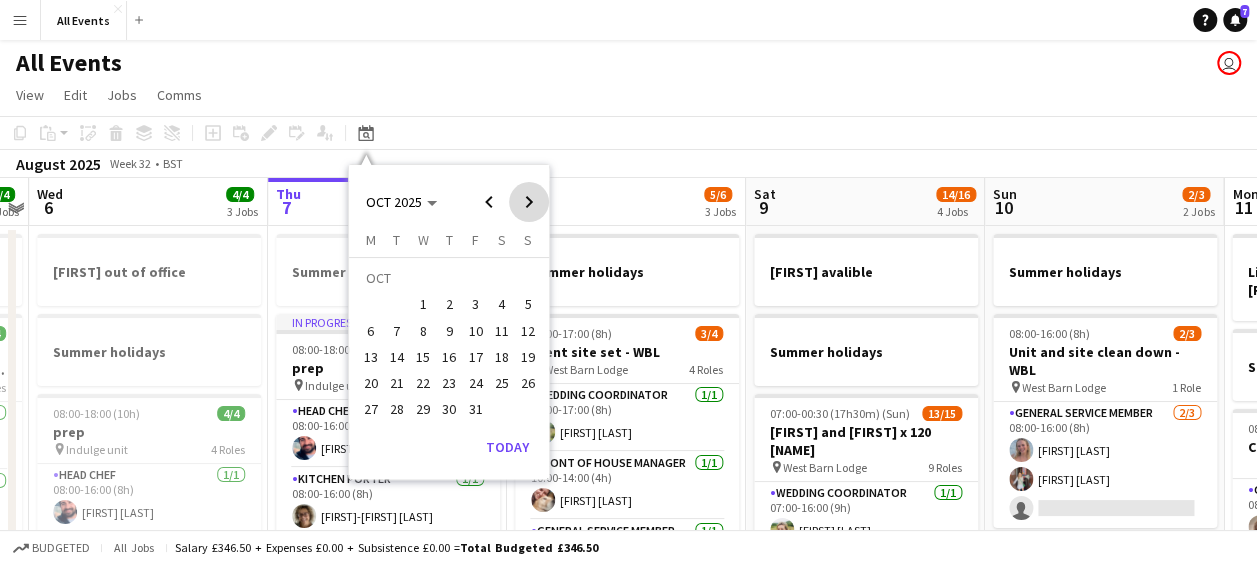 click at bounding box center (529, 202) 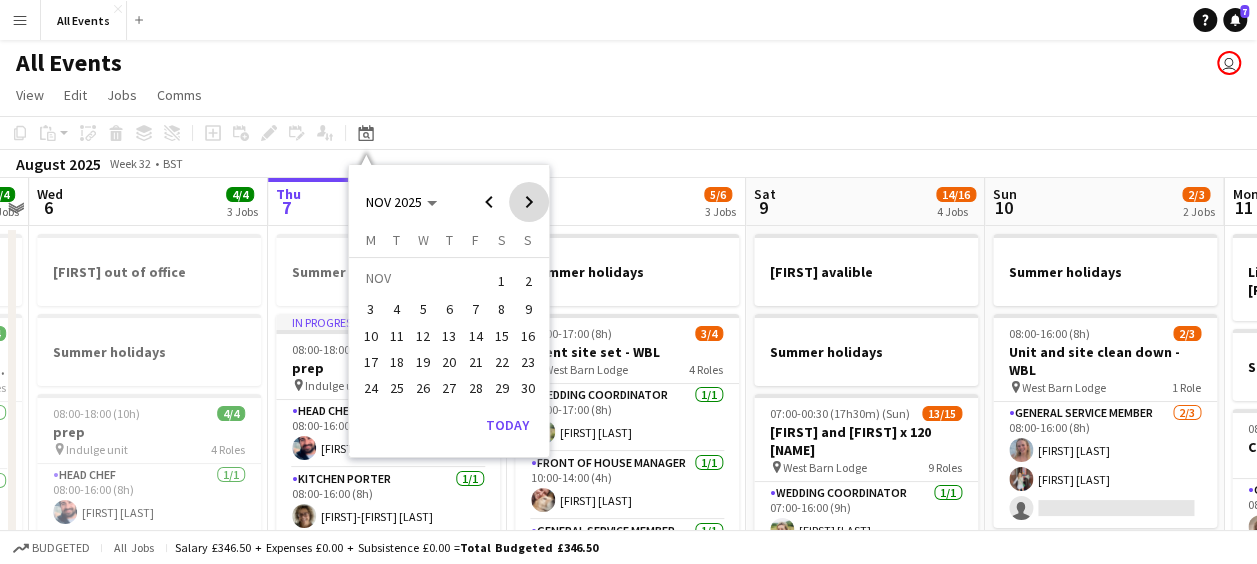 click at bounding box center [529, 202] 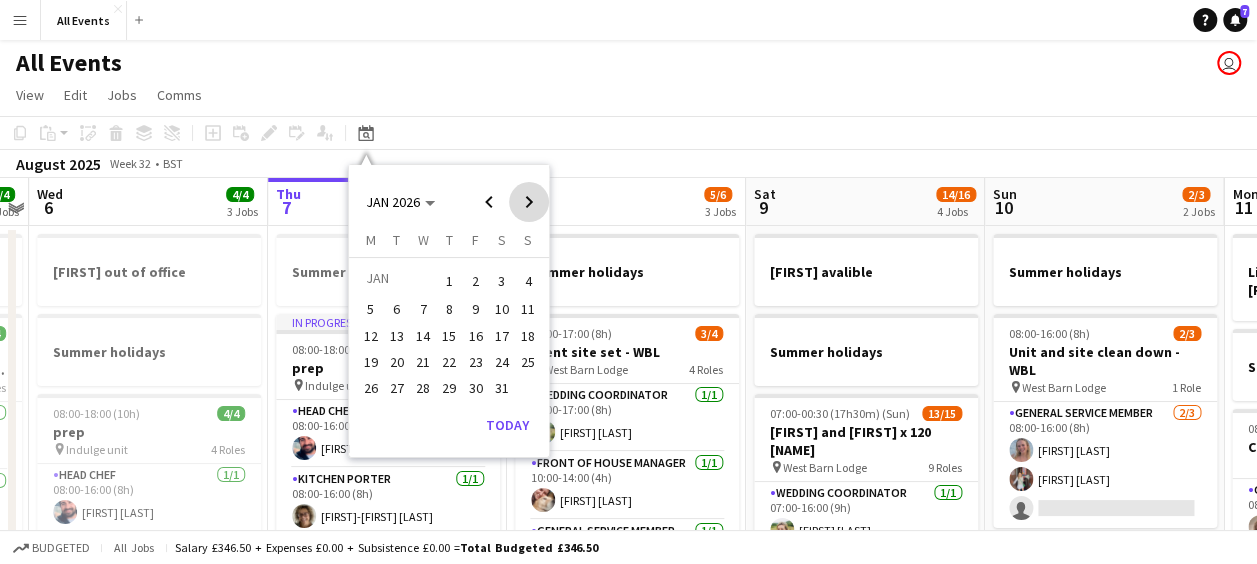 click at bounding box center (529, 202) 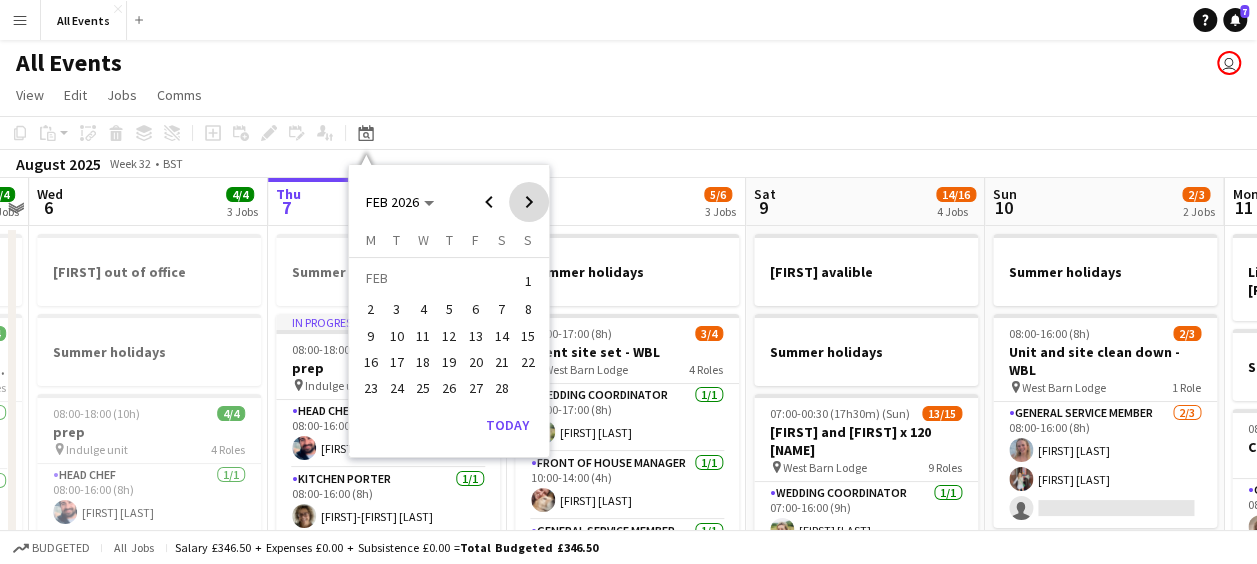 click at bounding box center (529, 202) 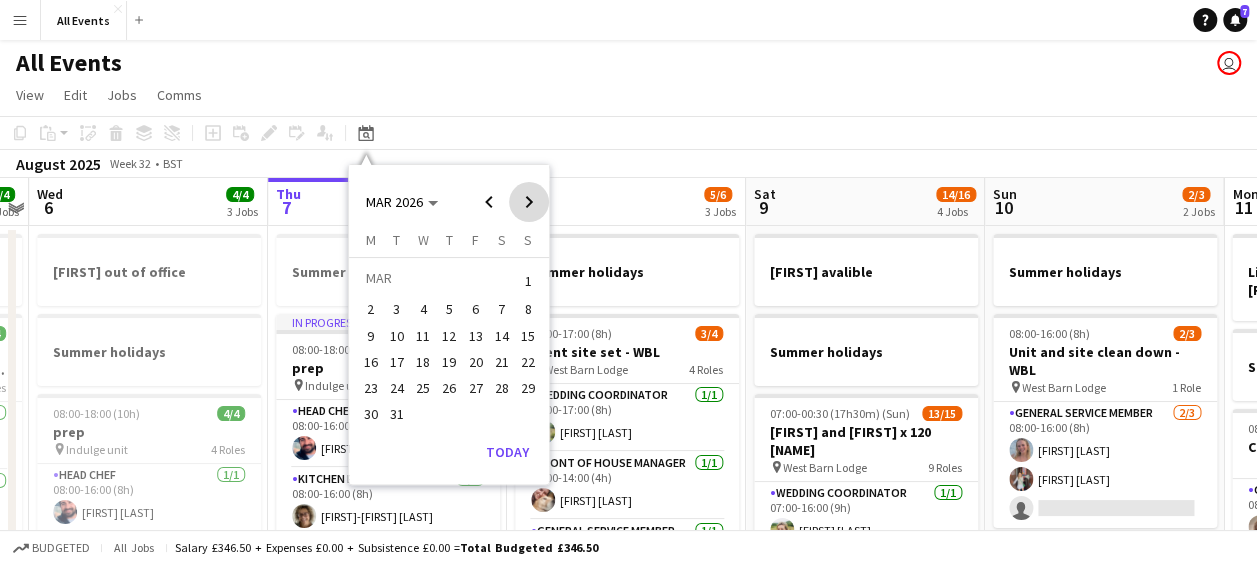 click at bounding box center (529, 202) 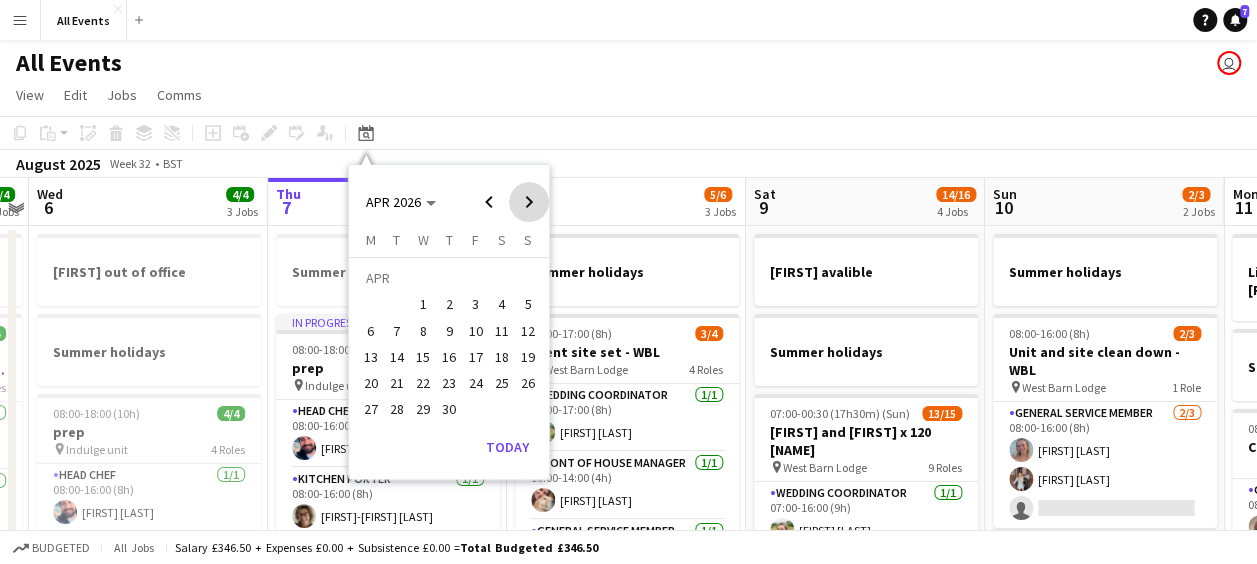 click at bounding box center [529, 202] 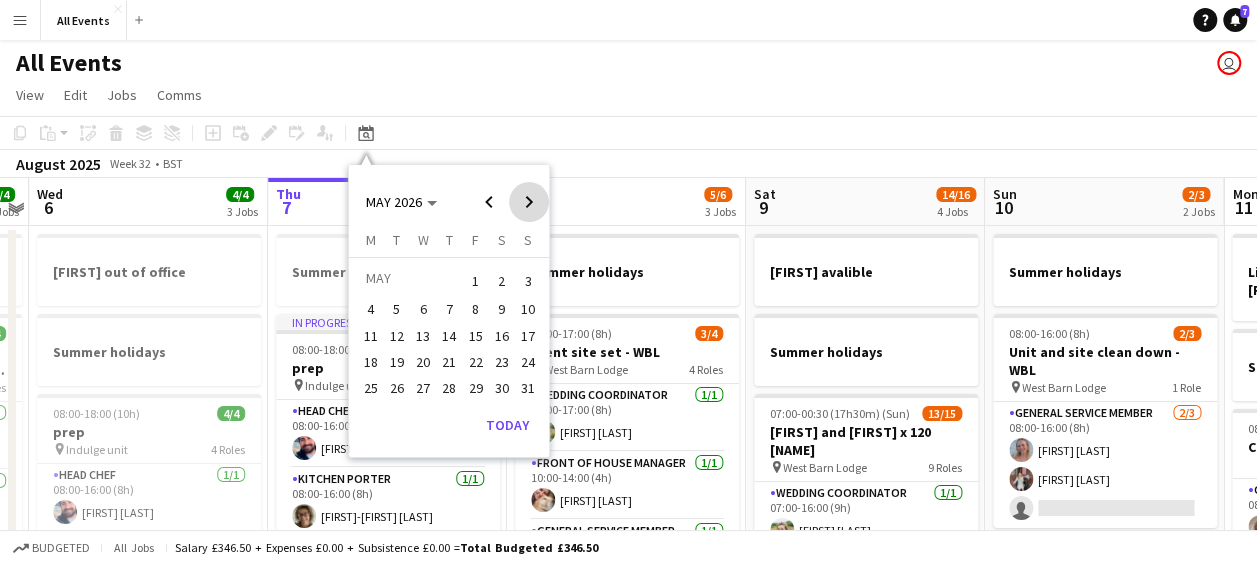 click at bounding box center (529, 202) 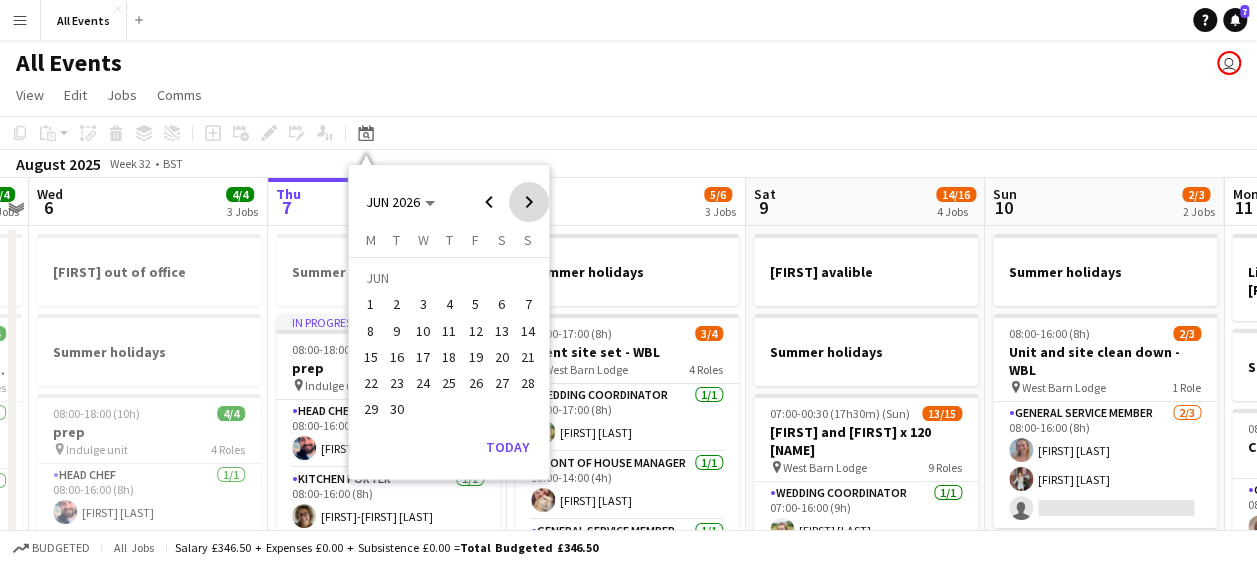 click at bounding box center (529, 202) 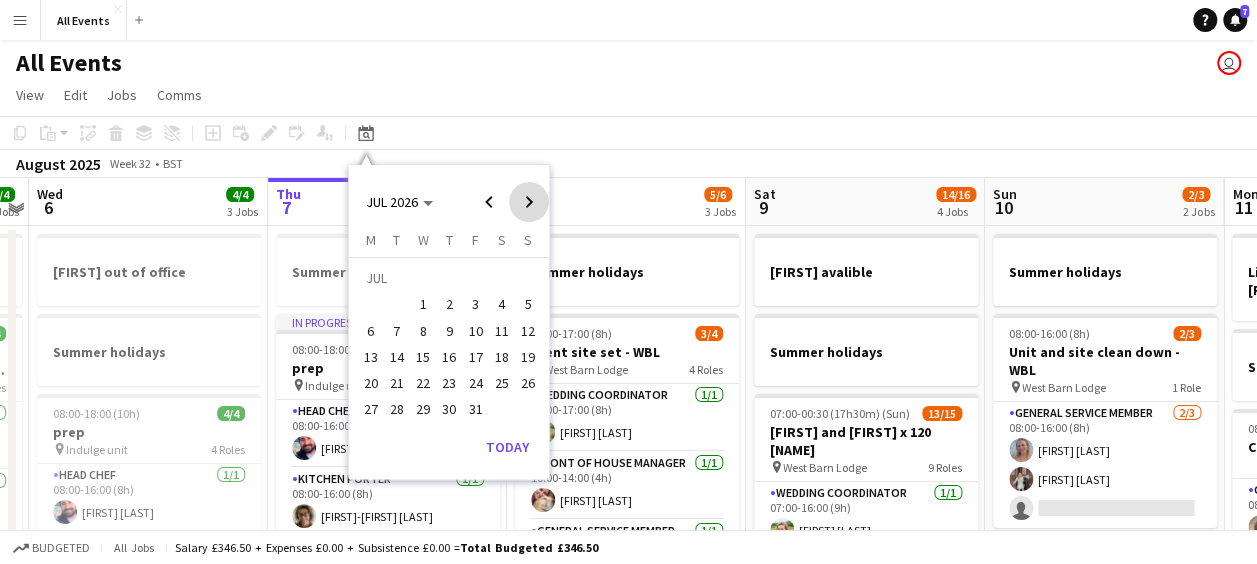 click at bounding box center (529, 202) 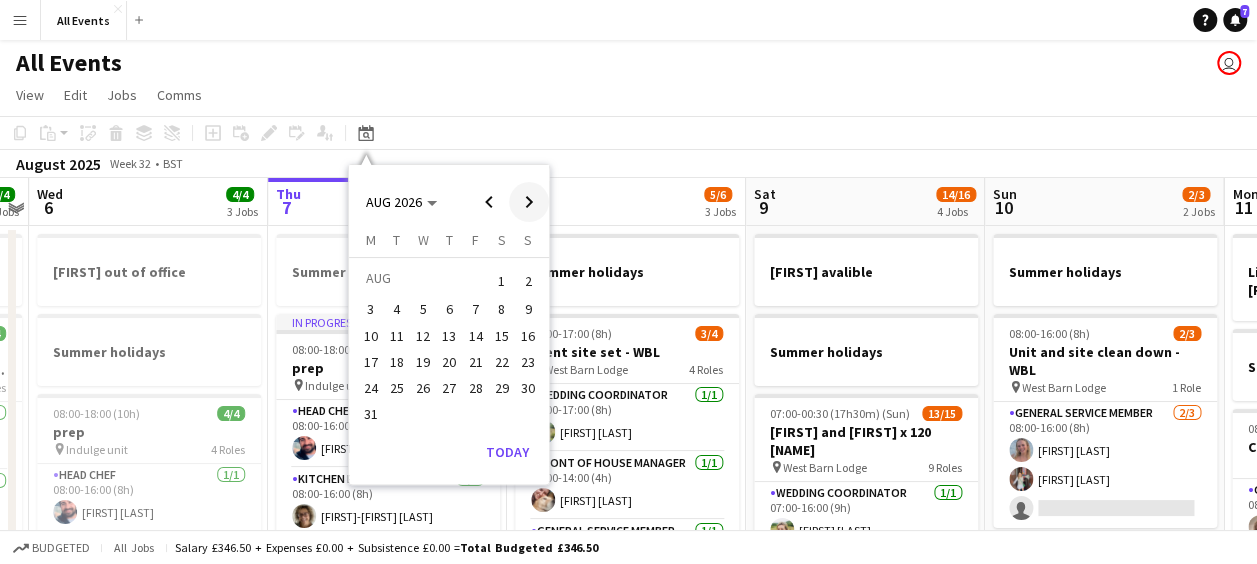 click at bounding box center (529, 202) 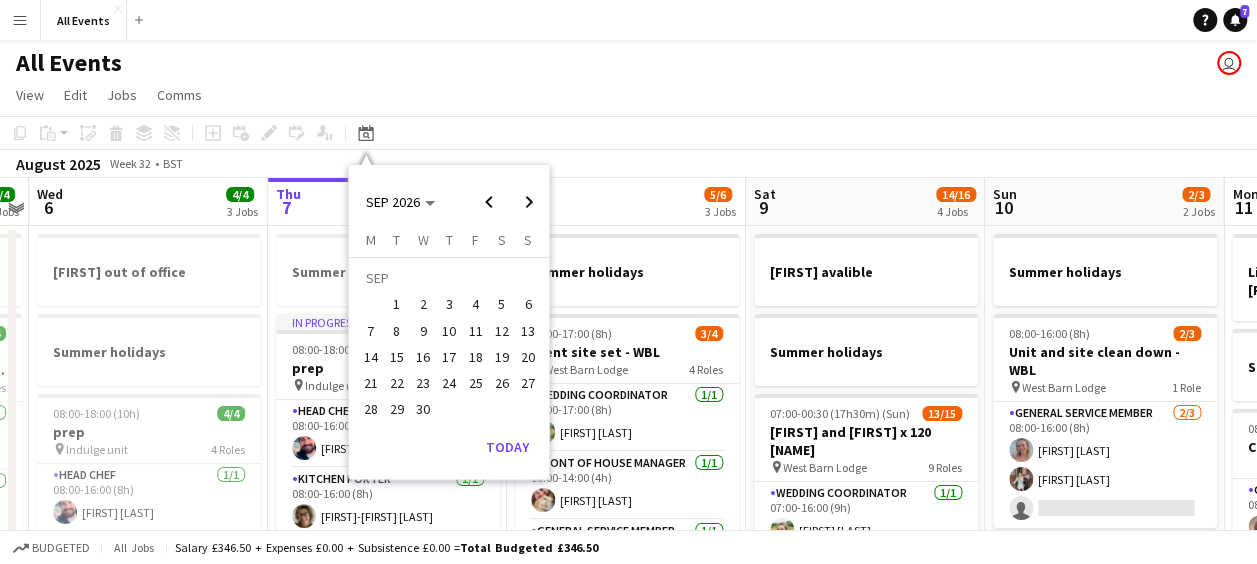 click on "12" at bounding box center (502, 331) 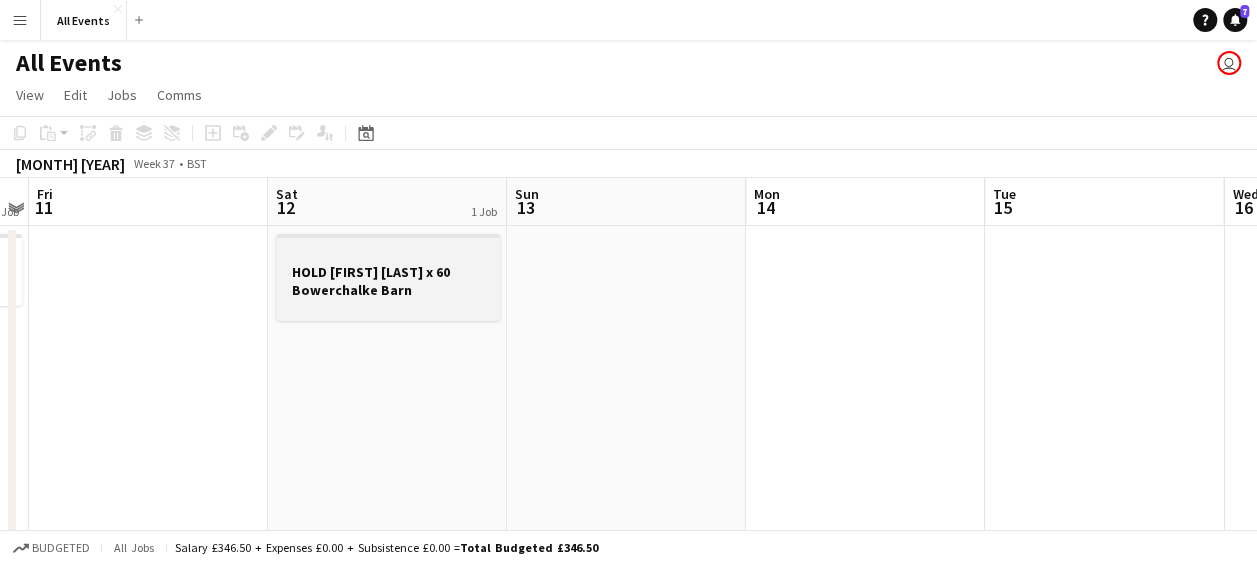 click on "HOLD [FIRST] [LAST] x 60 Bowerchalke Barn" at bounding box center (388, 281) 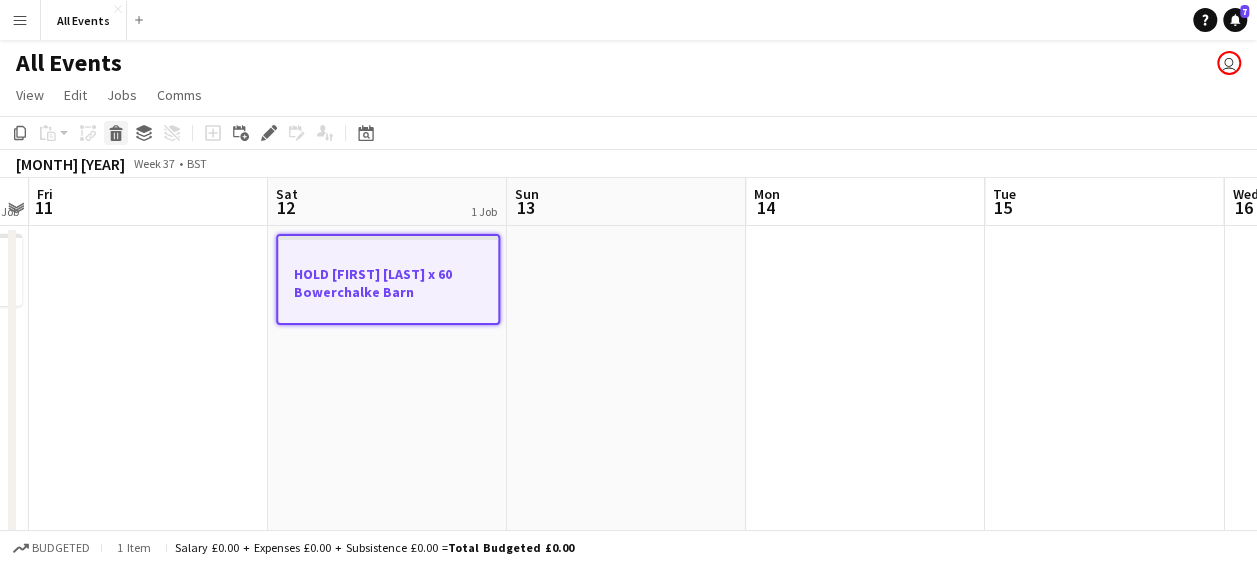click on "Delete" 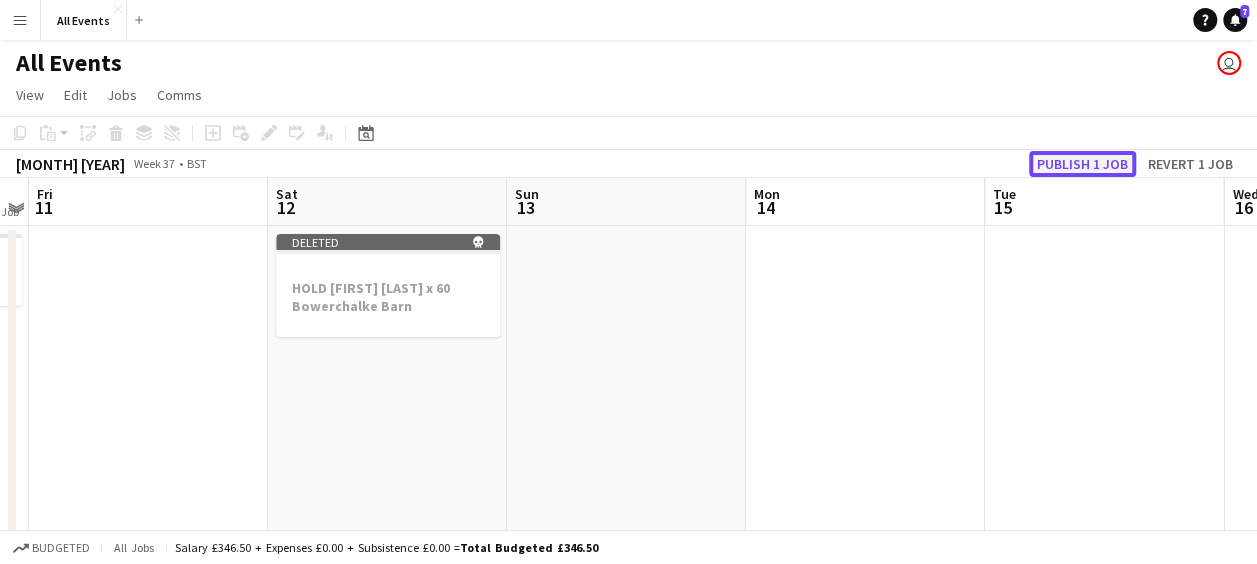 click on "Publish 1 job" 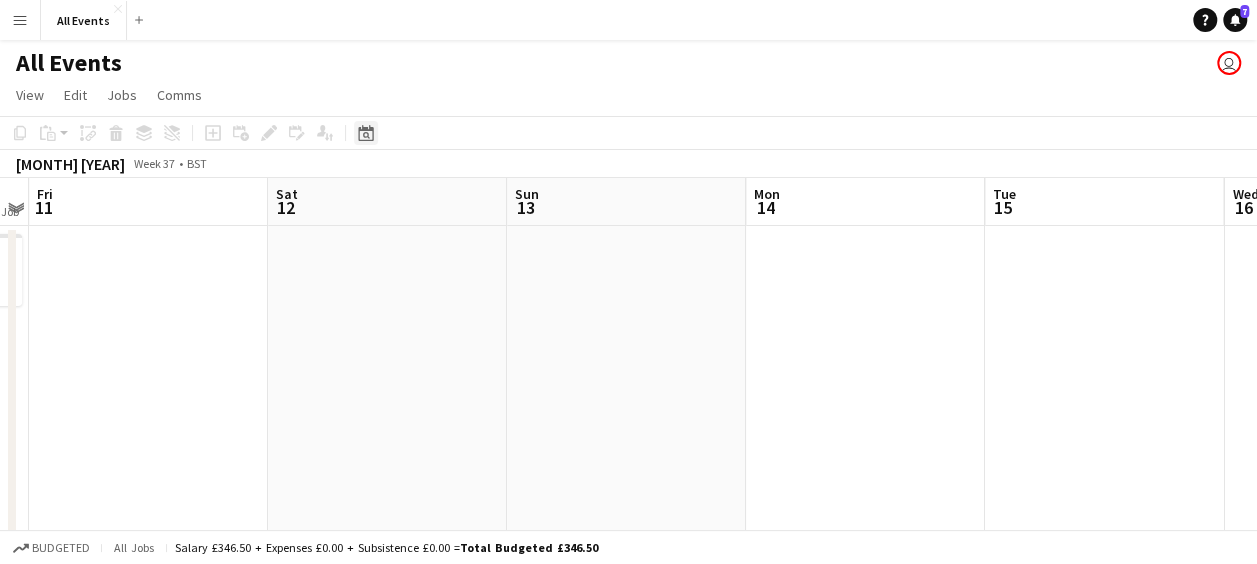click on "Date picker" 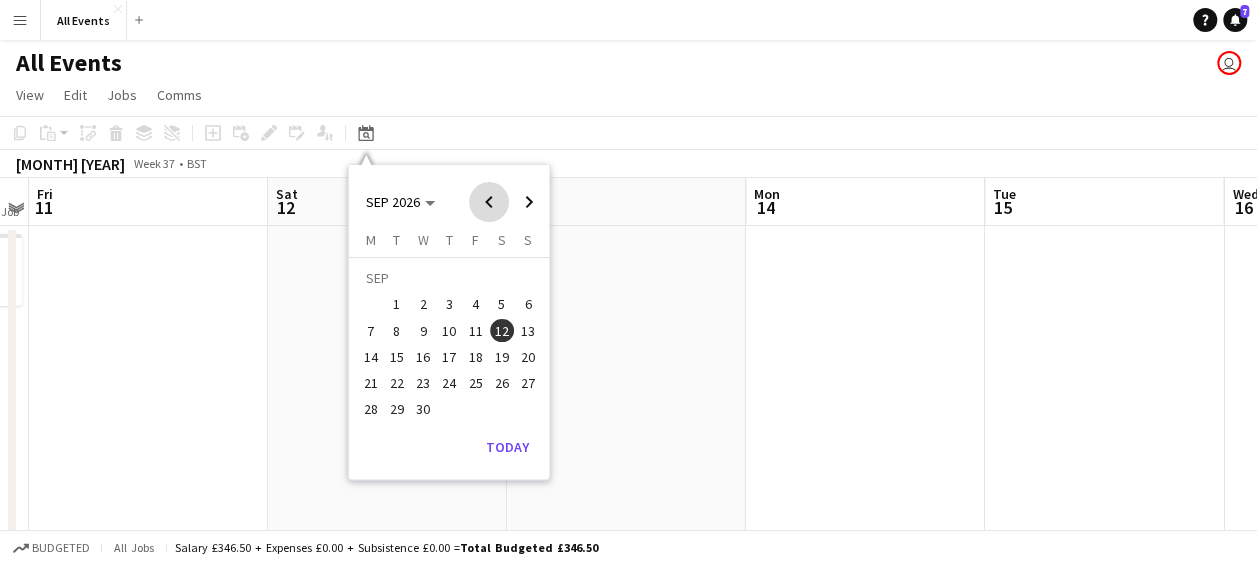 click at bounding box center [489, 202] 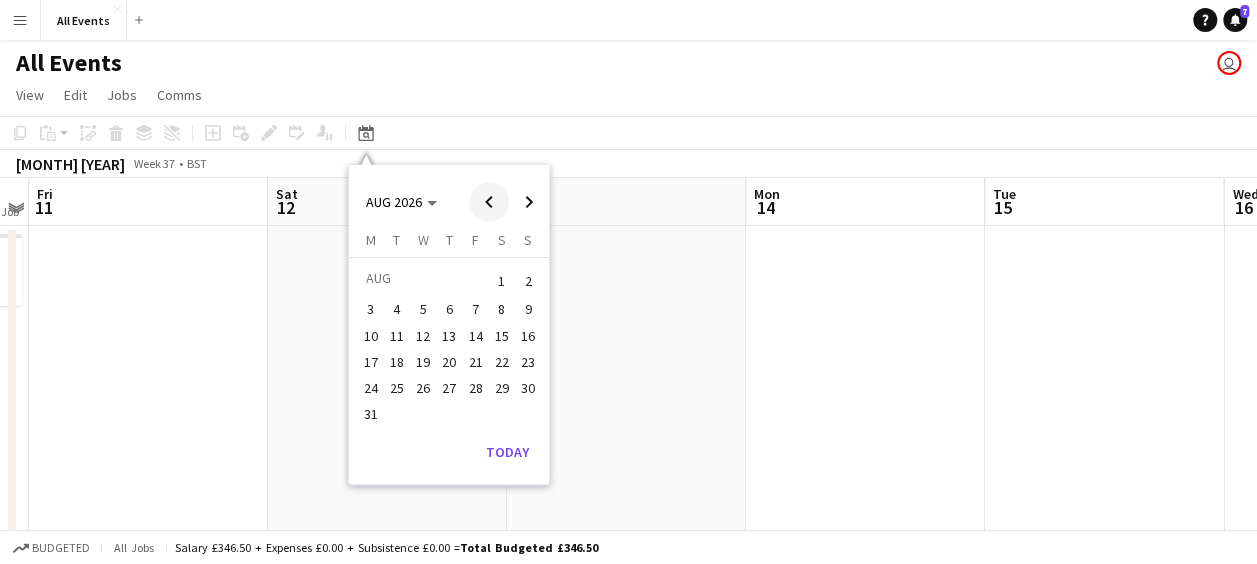 click at bounding box center [489, 202] 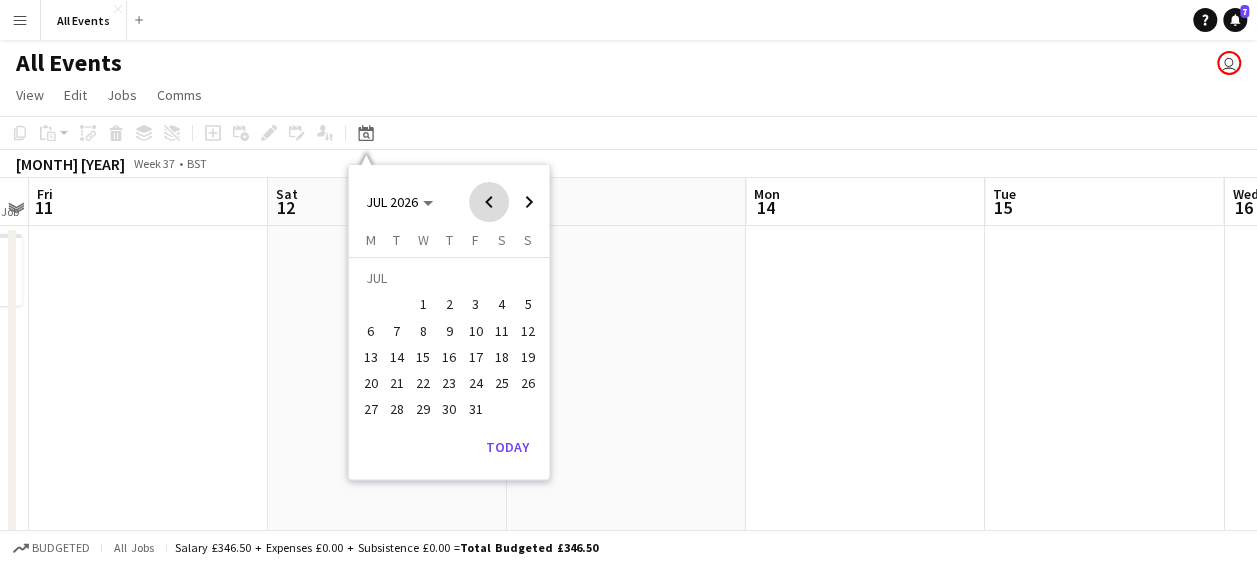 click at bounding box center [489, 202] 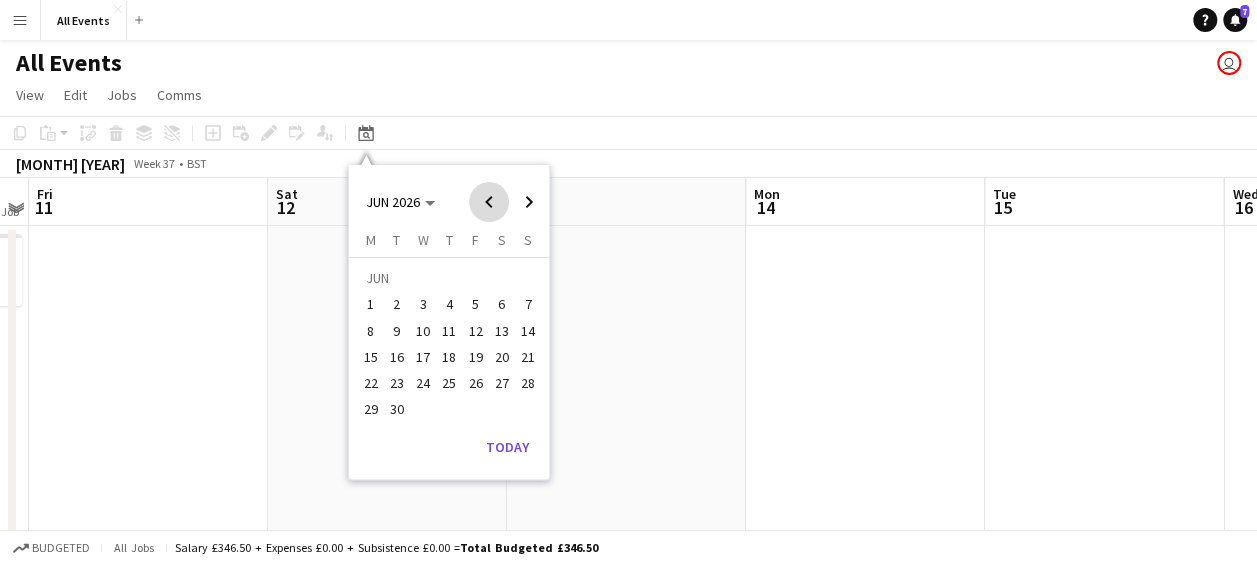 click at bounding box center (489, 202) 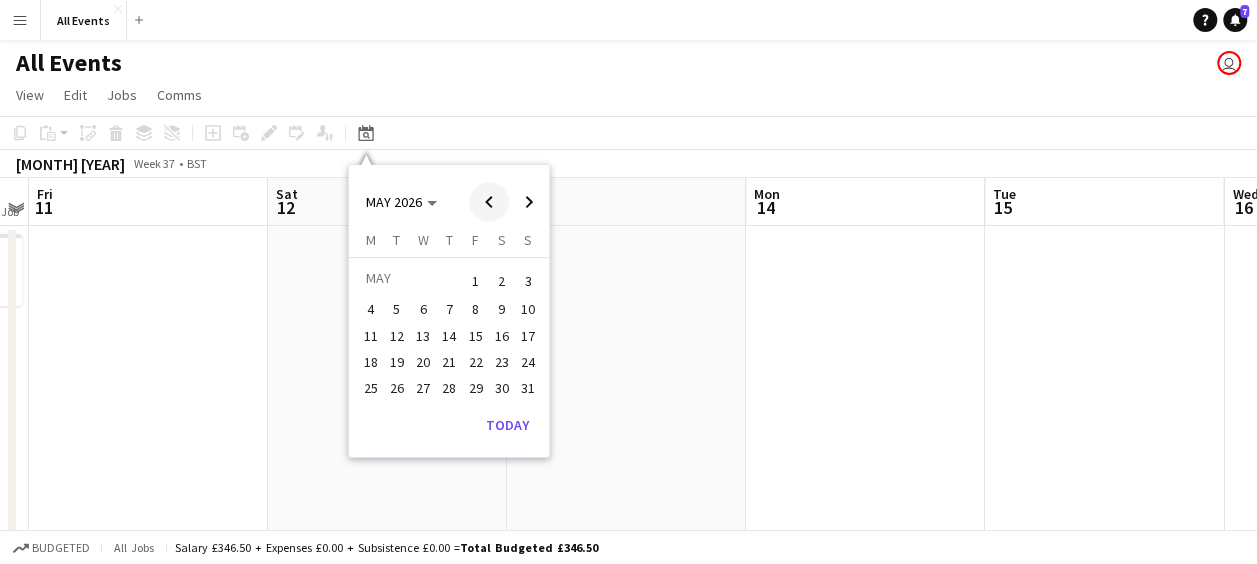 click at bounding box center (489, 202) 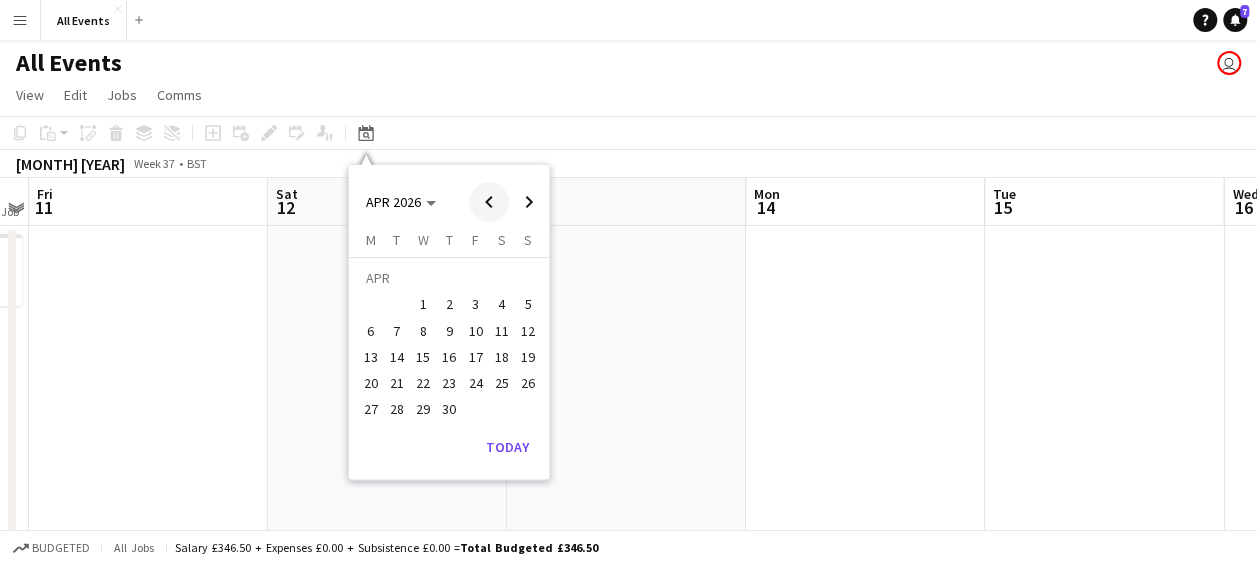 click at bounding box center [489, 202] 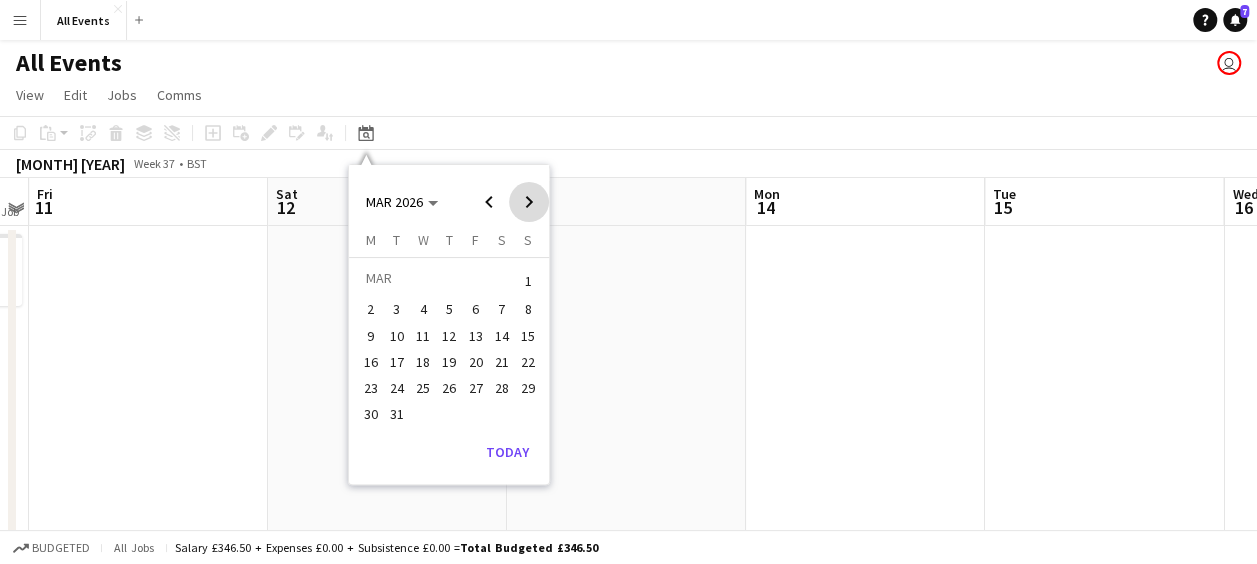 click at bounding box center [529, 202] 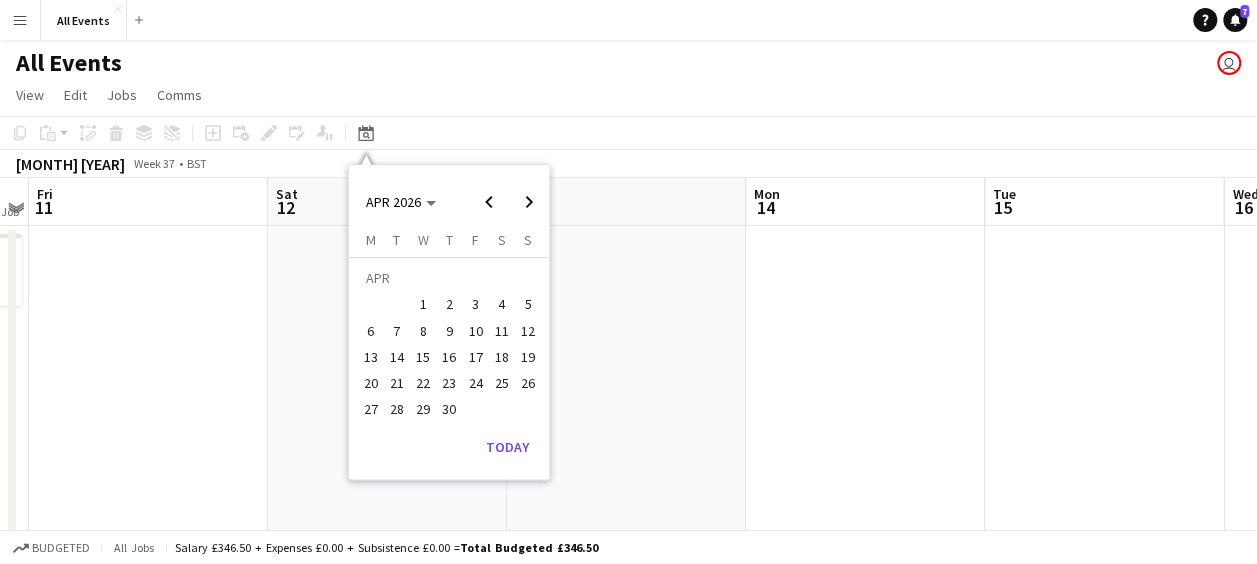 click on "4" at bounding box center (502, 305) 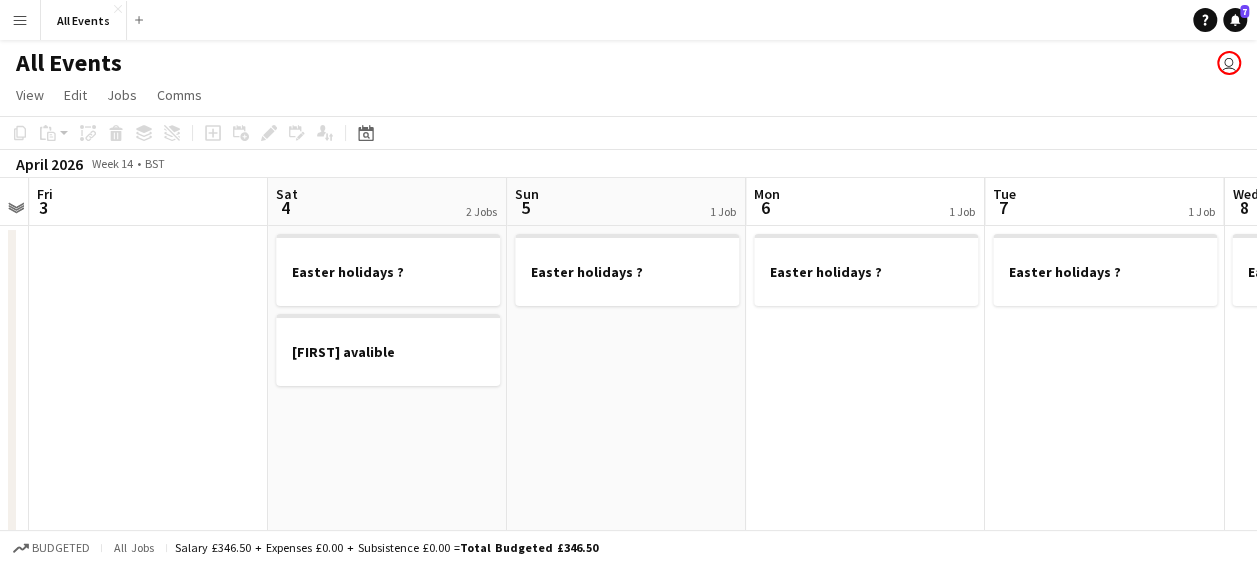 click on "Sat   4   2 Jobs" at bounding box center [387, 202] 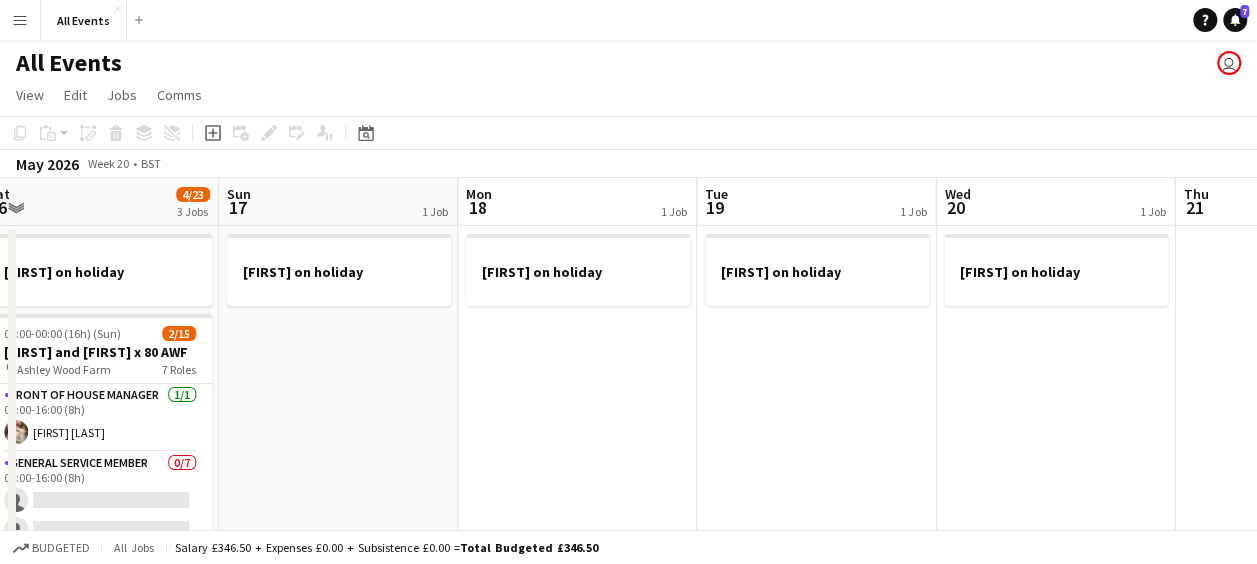 scroll, scrollTop: 0, scrollLeft: 610, axis: horizontal 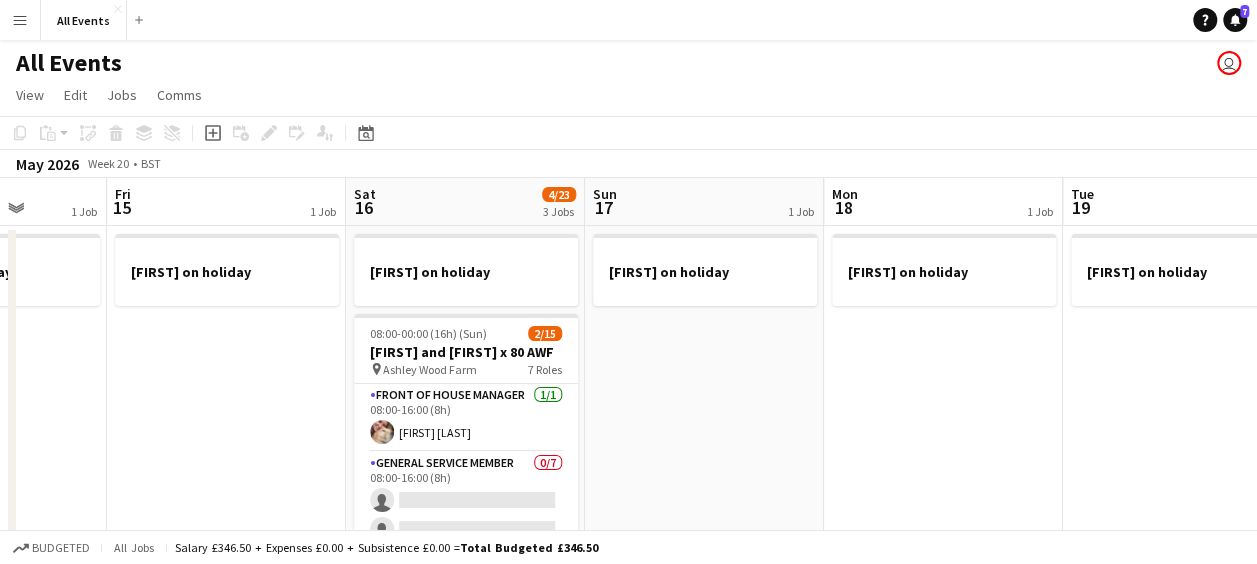 click on "[FIRST] on holiday" at bounding box center (704, 701) 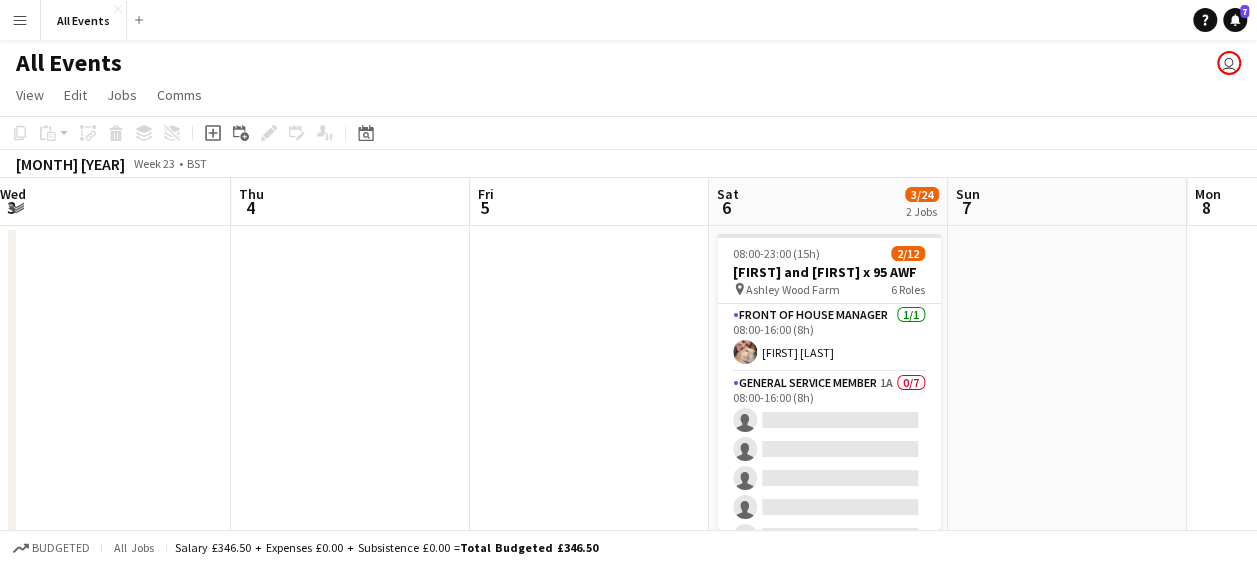 scroll, scrollTop: 0, scrollLeft: 552, axis: horizontal 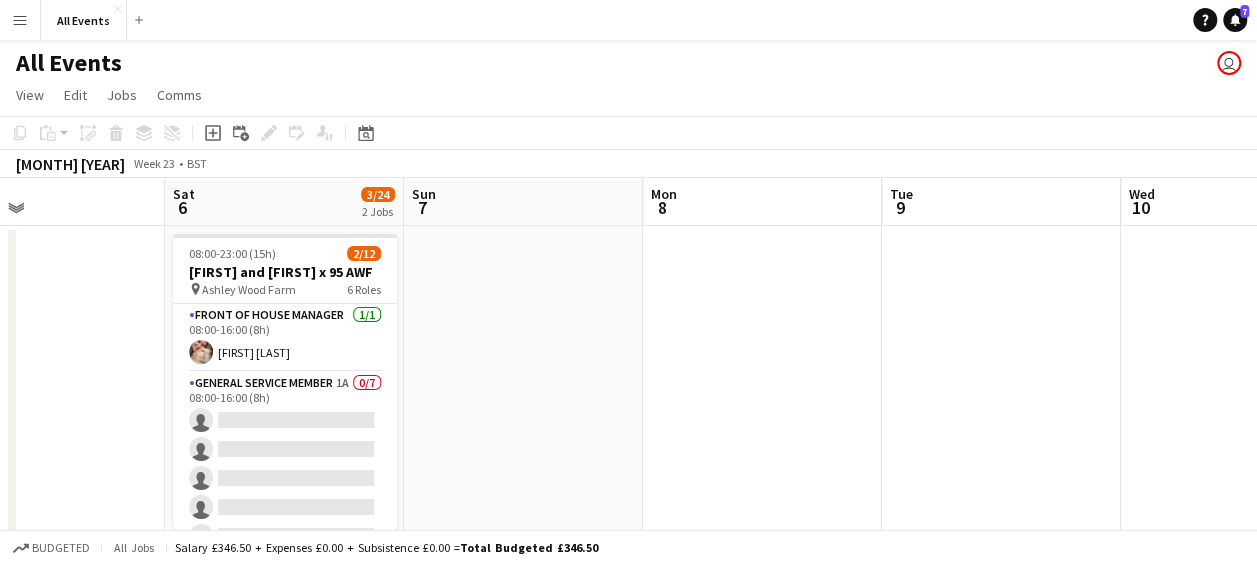 click at bounding box center [523, 701] 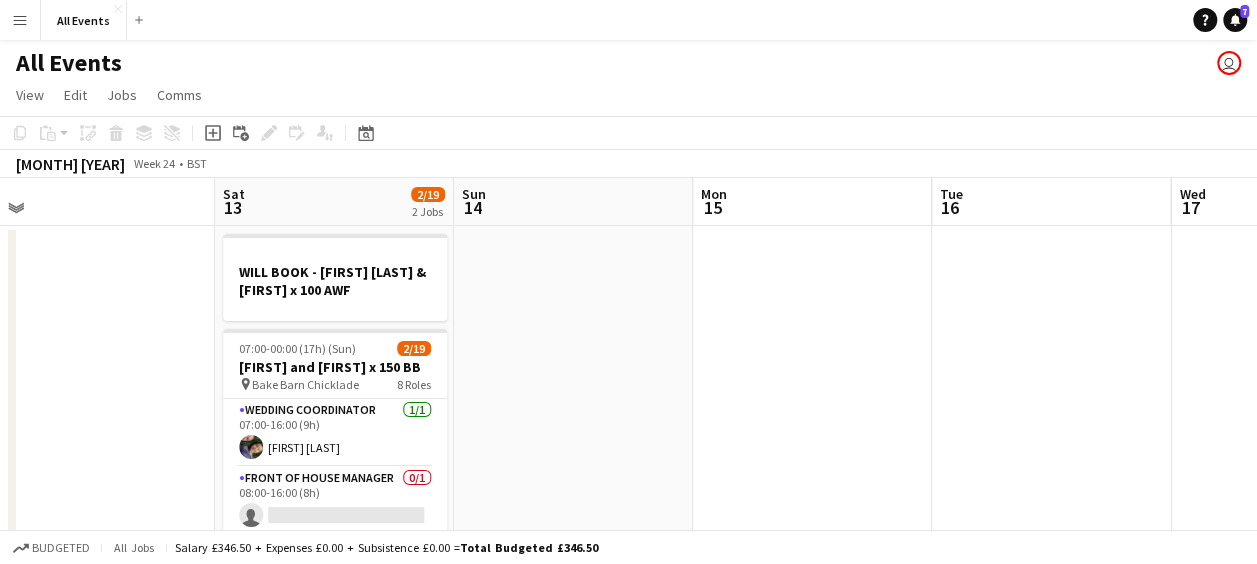 scroll, scrollTop: 0, scrollLeft: 798, axis: horizontal 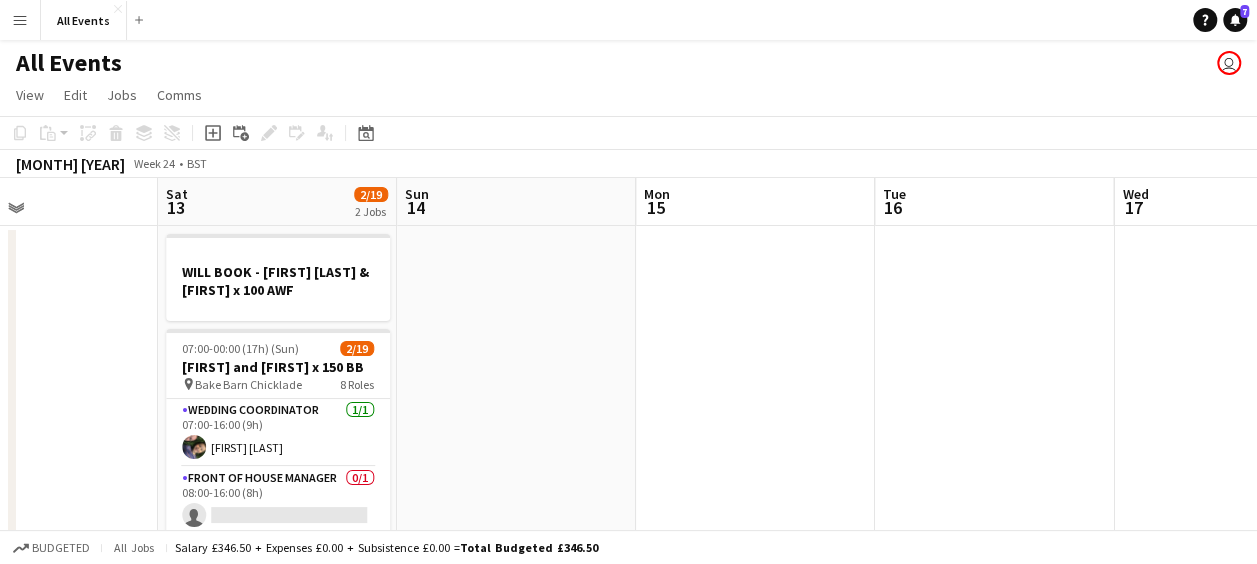 click at bounding box center [516, 701] 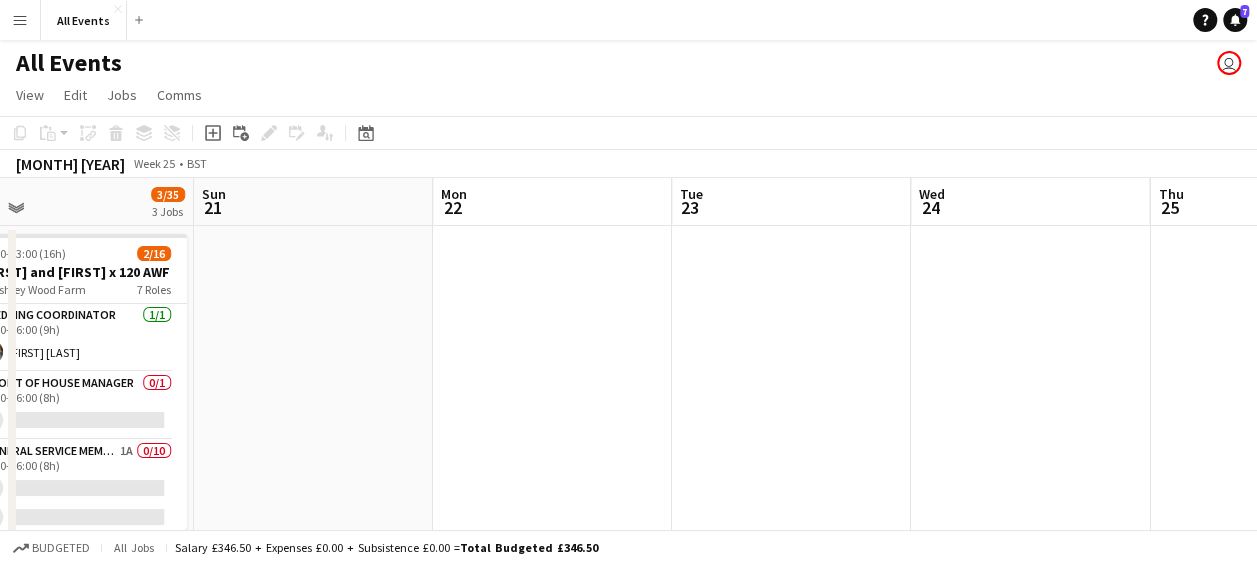 scroll, scrollTop: 0, scrollLeft: 806, axis: horizontal 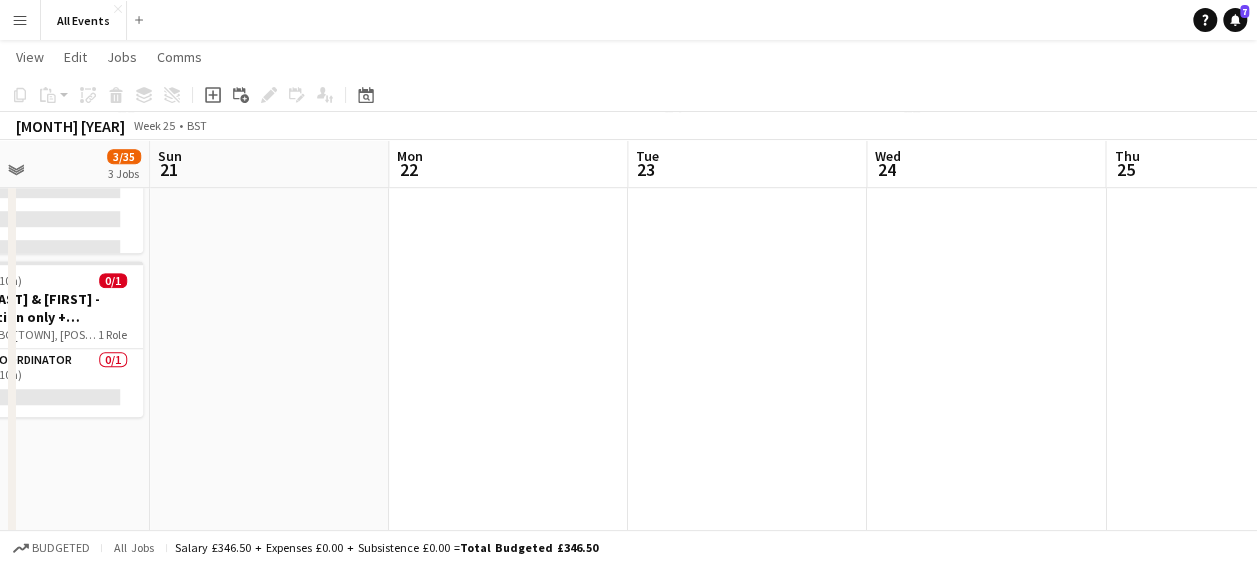 click at bounding box center (747, 120) 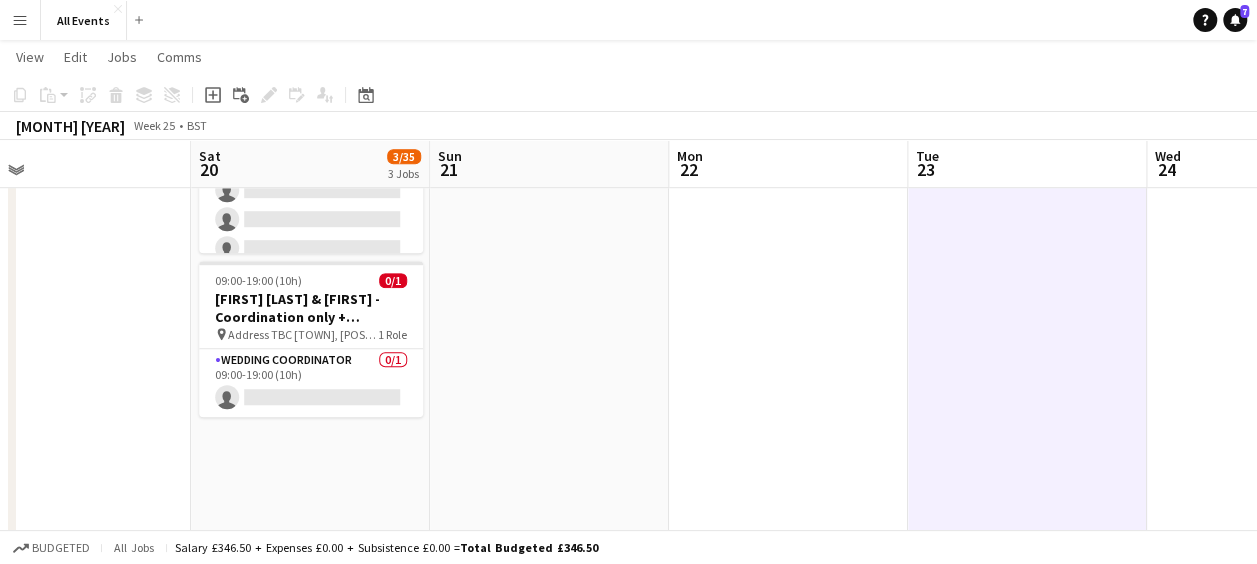 scroll, scrollTop: 0, scrollLeft: 486, axis: horizontal 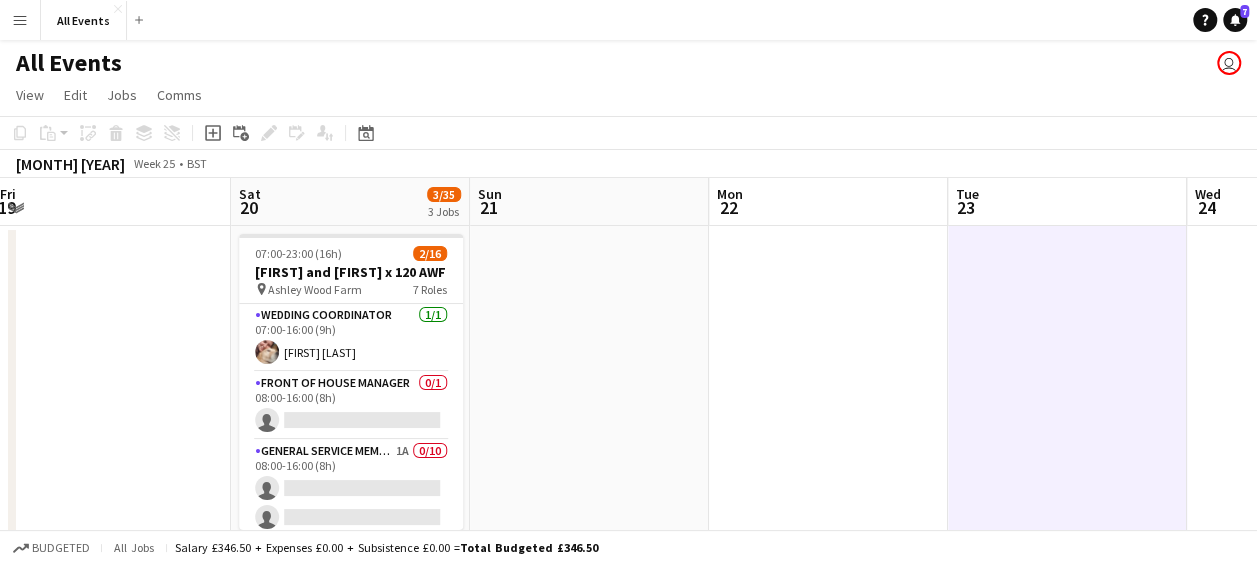 click at bounding box center (589, 701) 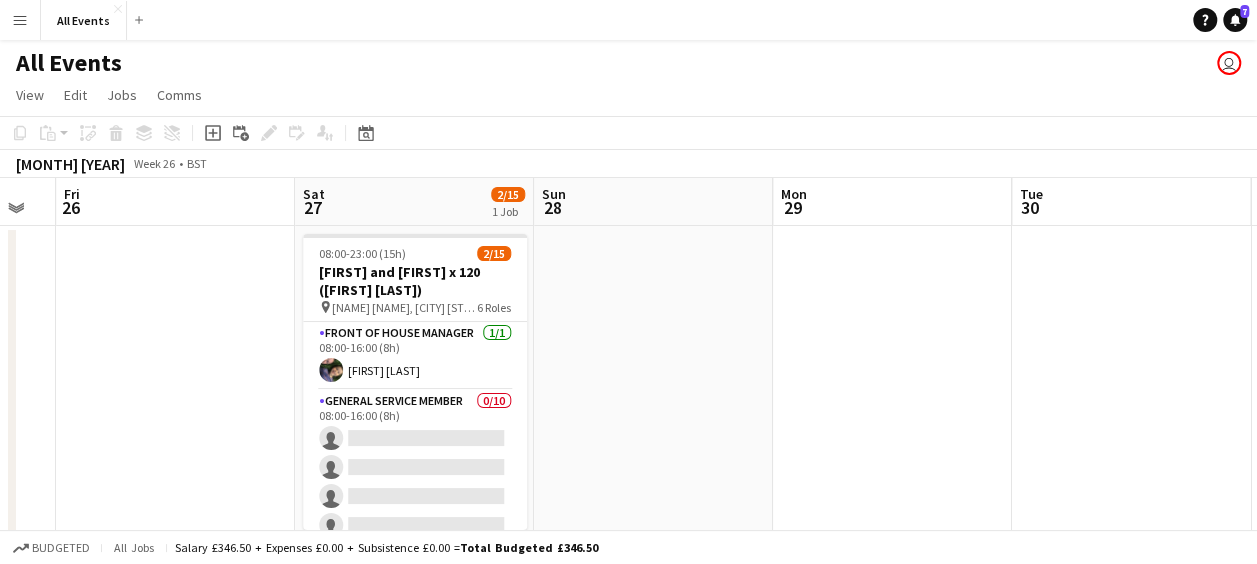 scroll, scrollTop: 0, scrollLeft: 692, axis: horizontal 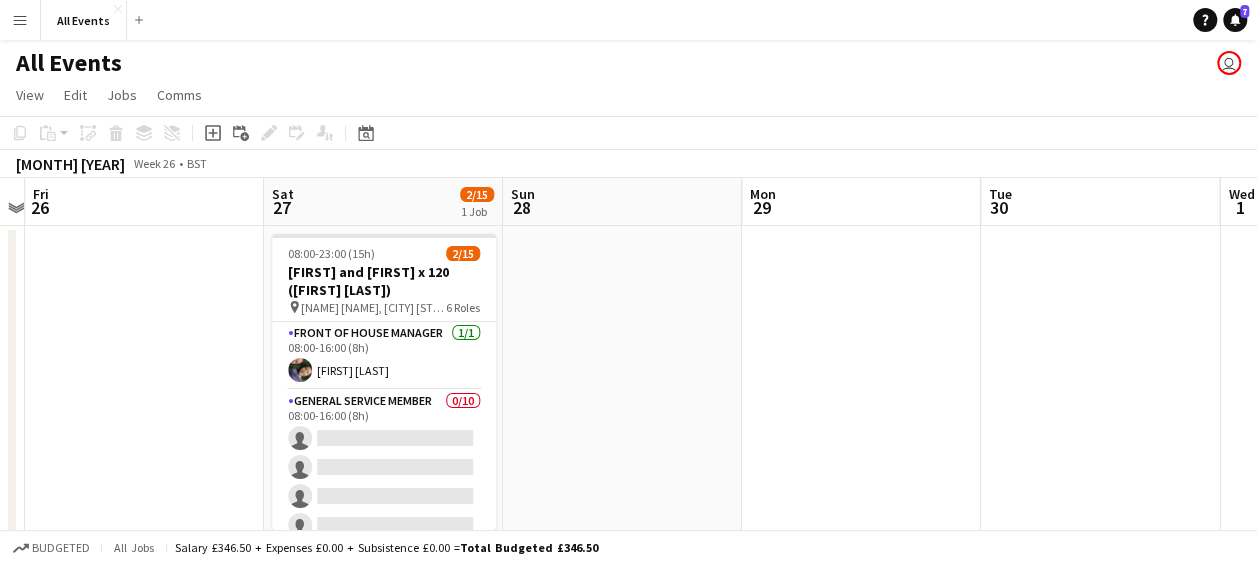 click at bounding box center [622, 701] 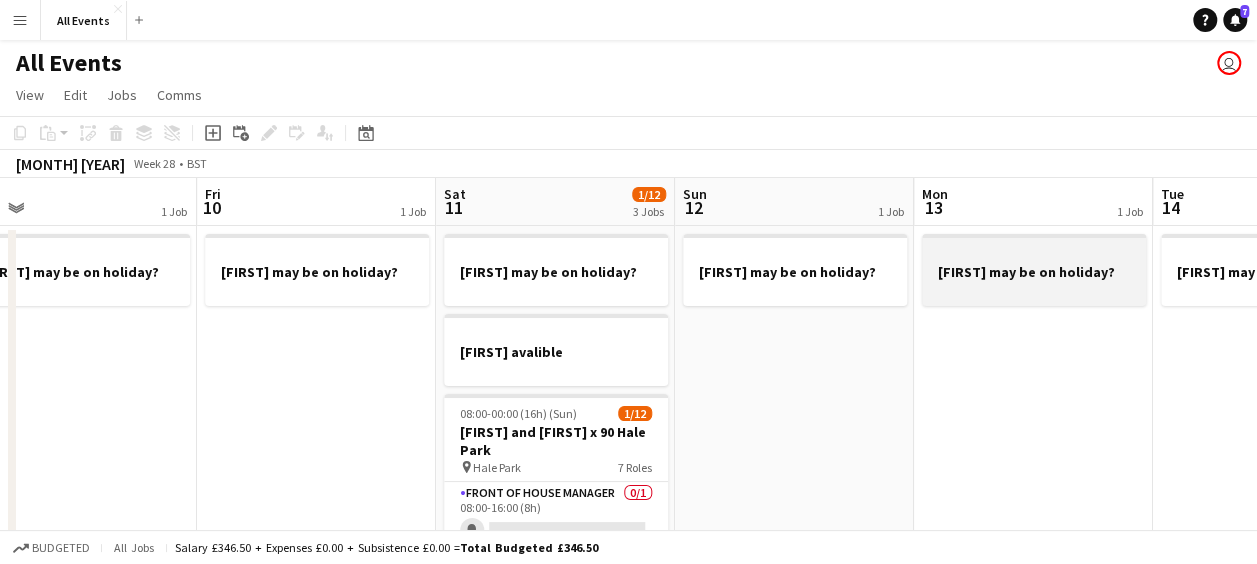 scroll, scrollTop: 0, scrollLeft: 546, axis: horizontal 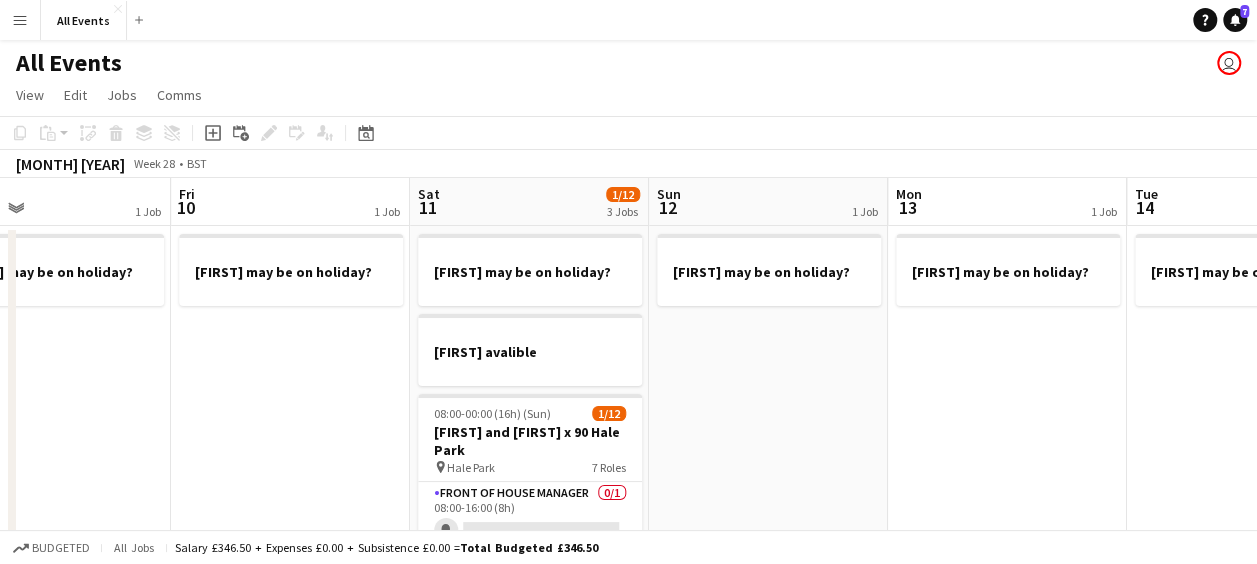 click on "[FIRST] may be on holiday?" at bounding box center [768, 701] 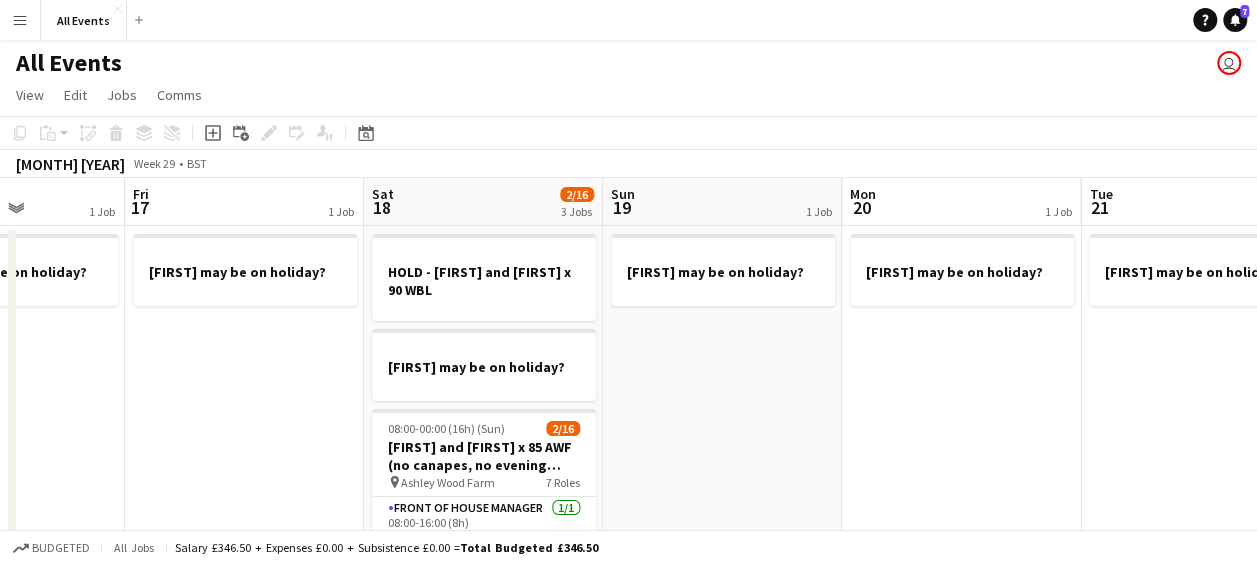 scroll, scrollTop: 0, scrollLeft: 832, axis: horizontal 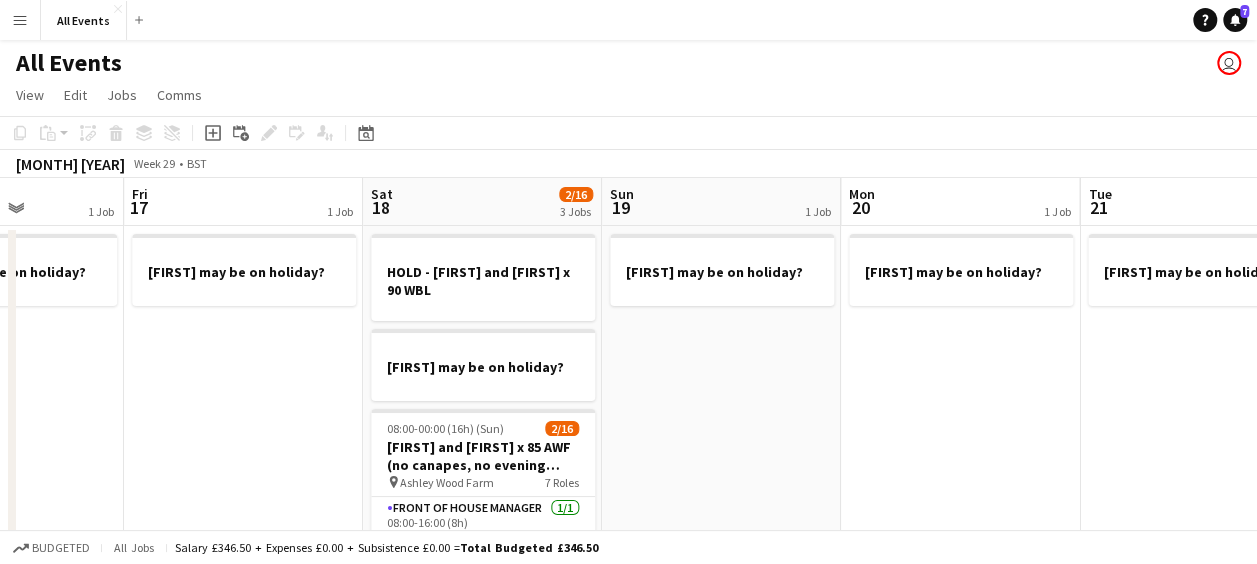 click on "[FIRST] may be on holiday?" at bounding box center (721, 701) 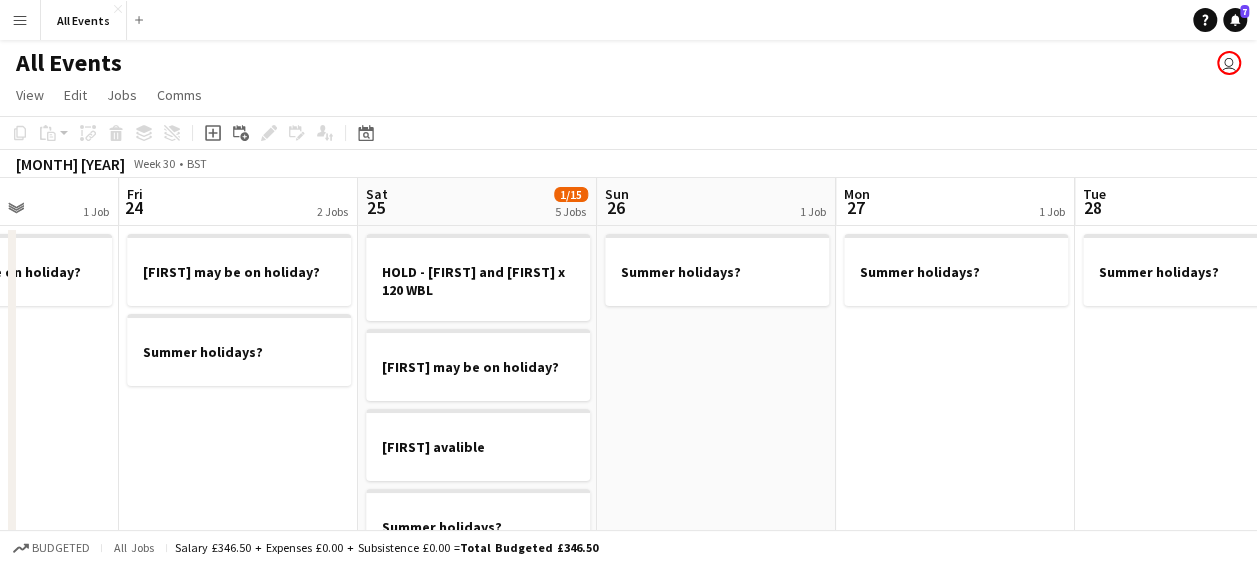 scroll, scrollTop: 0, scrollLeft: 600, axis: horizontal 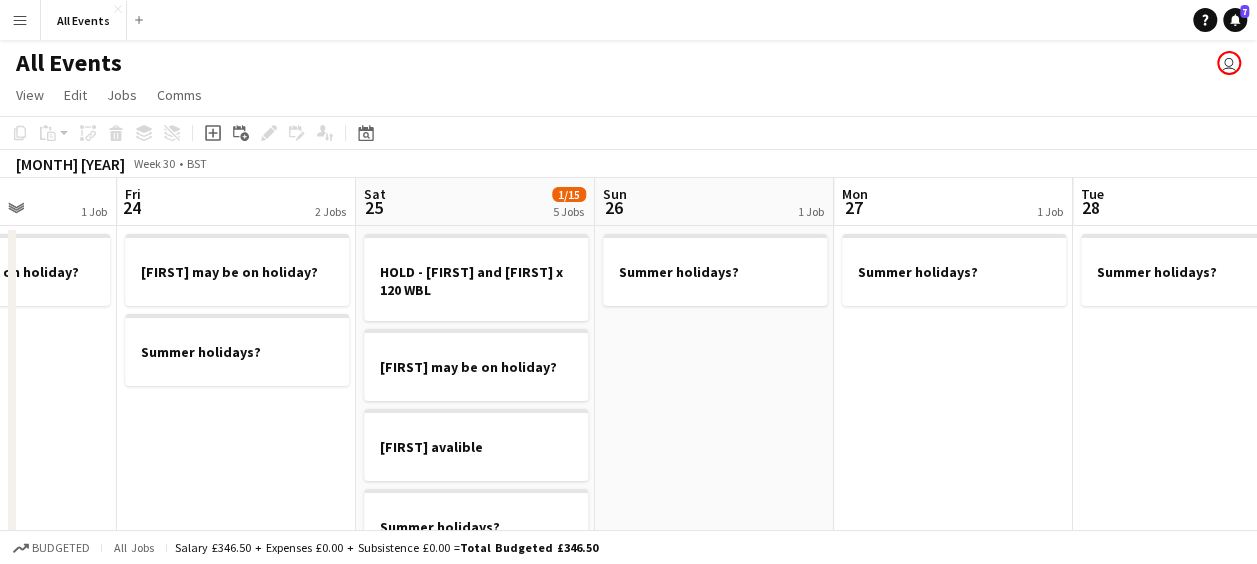click on "Summer holidays?" at bounding box center [714, 701] 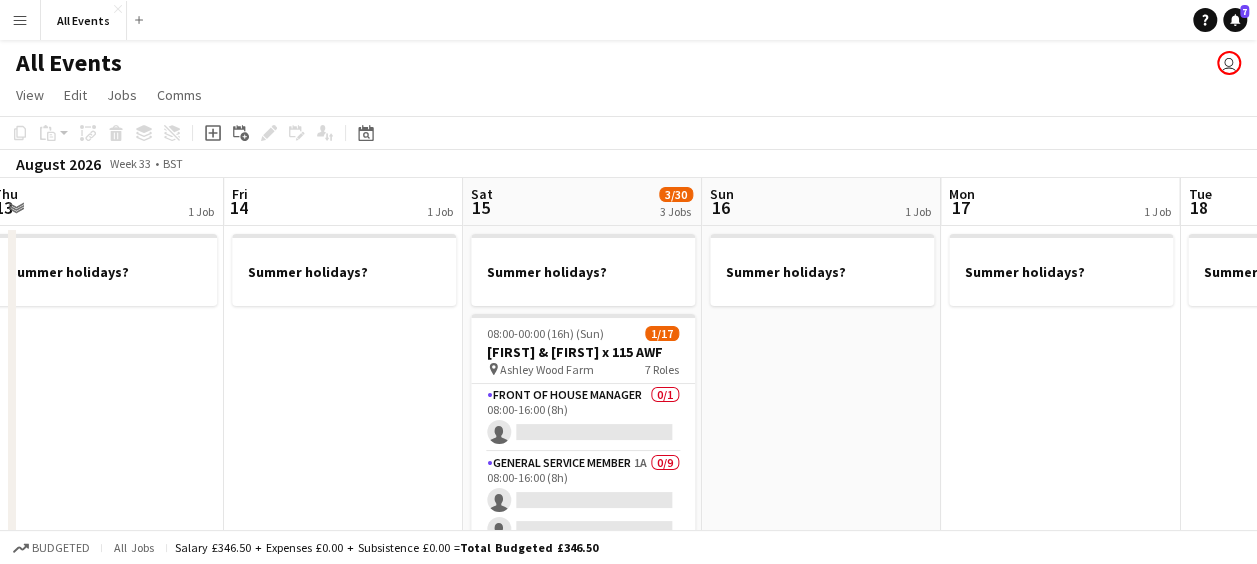 scroll, scrollTop: 0, scrollLeft: 820, axis: horizontal 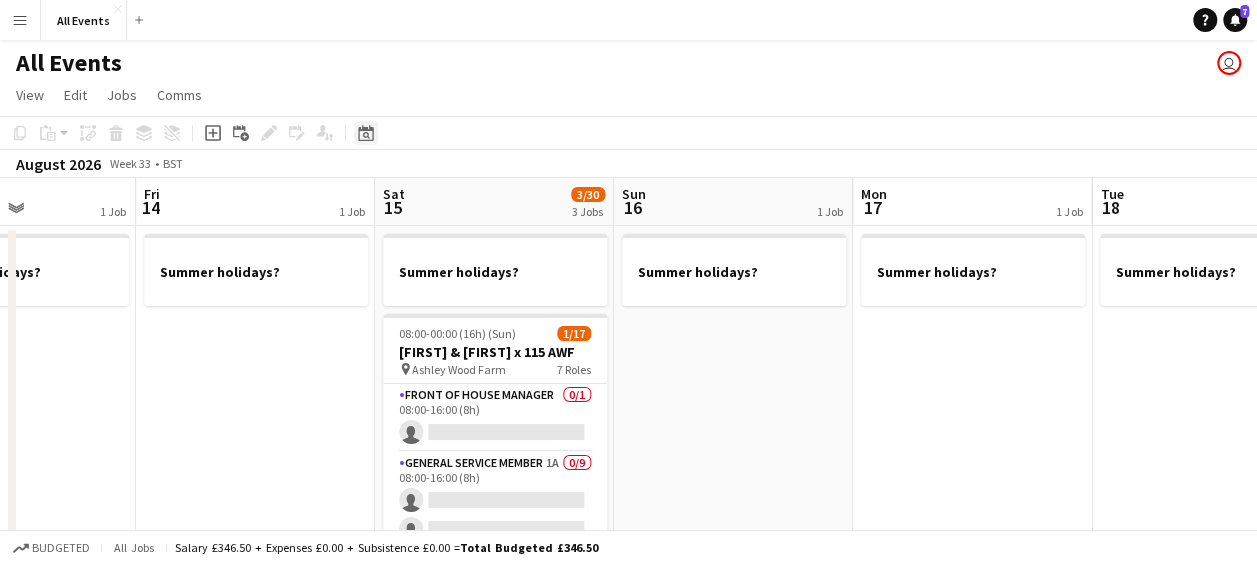 click 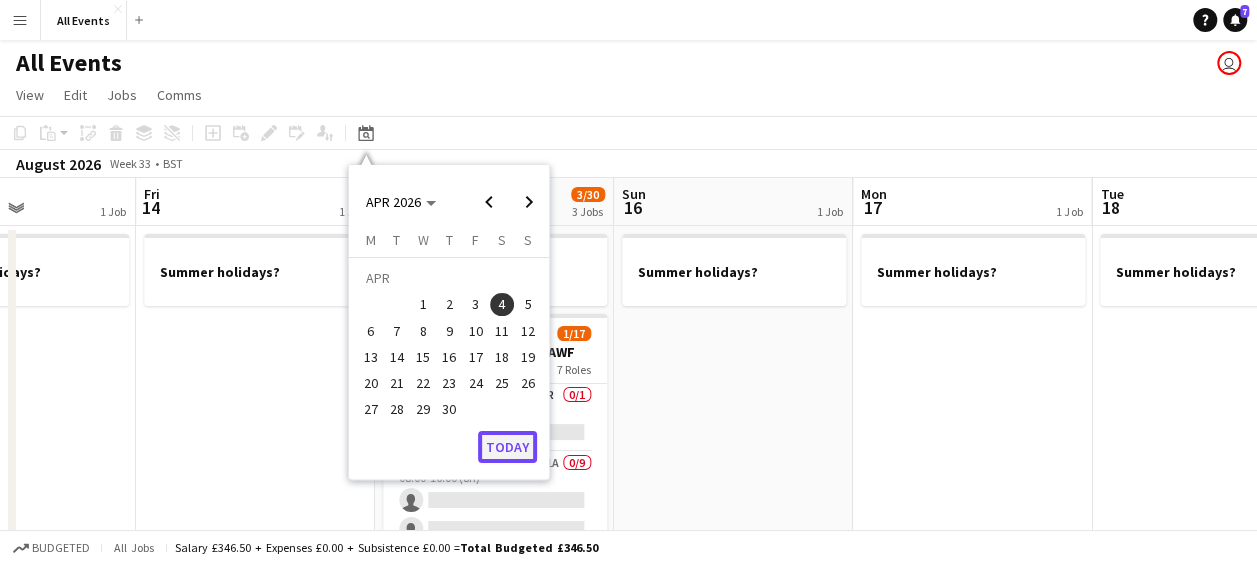click on "Today" at bounding box center (507, 447) 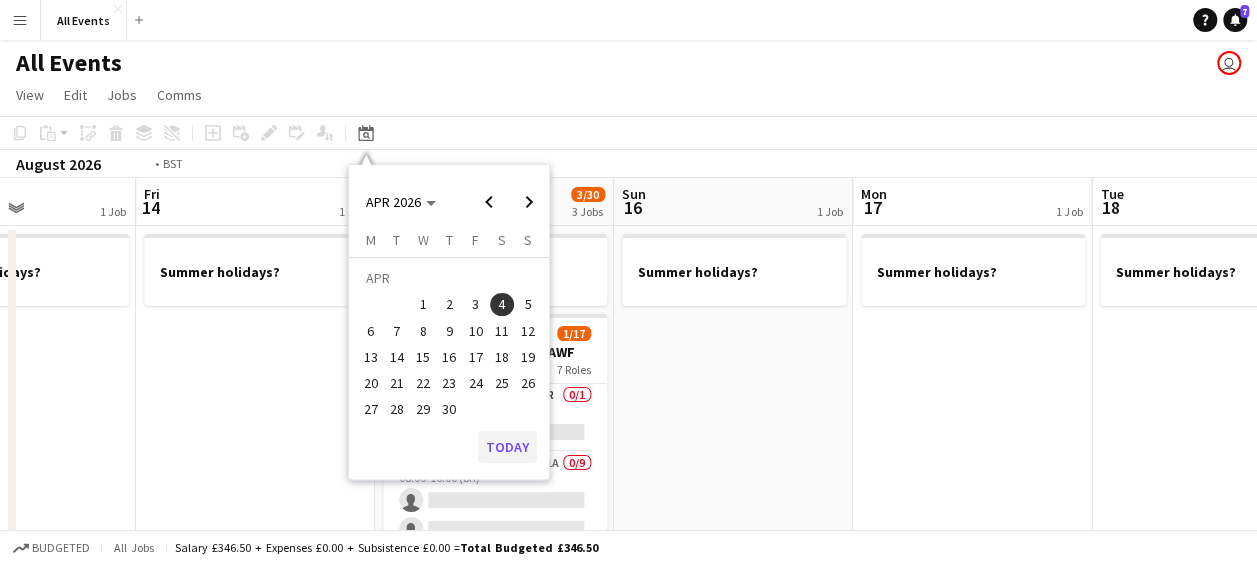 scroll, scrollTop: 0, scrollLeft: 688, axis: horizontal 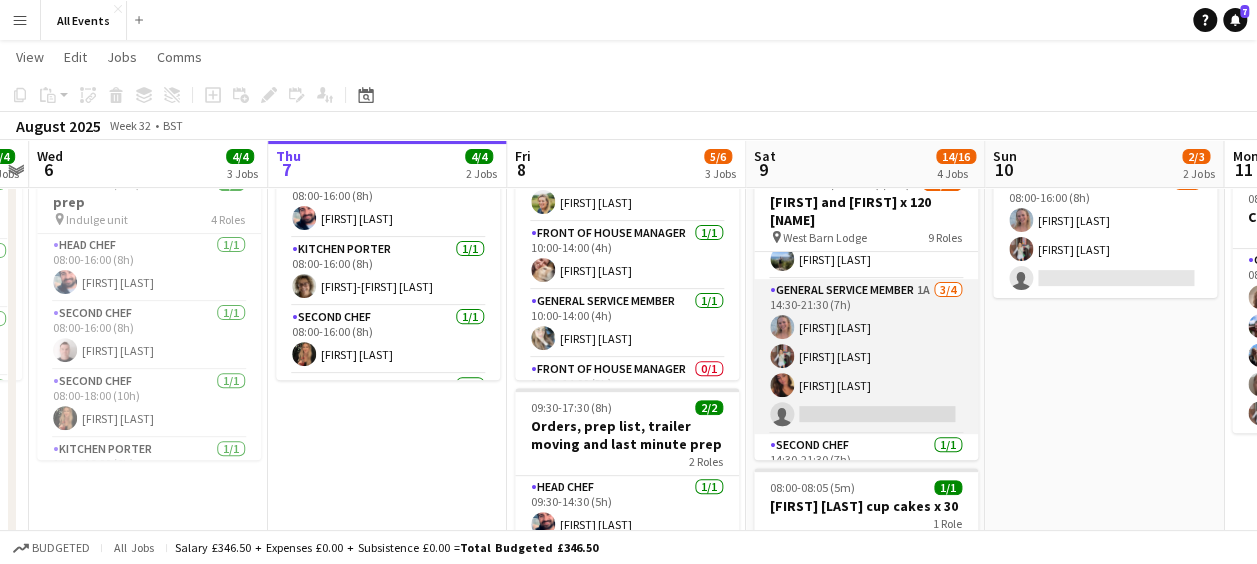 click on "General service member   1A   3/4   14:30-21:30 (7h)
[FIRST] [LAST] [FIRST] [LAST] [FIRST] [LAST]
single-neutral-actions" at bounding box center [866, 356] 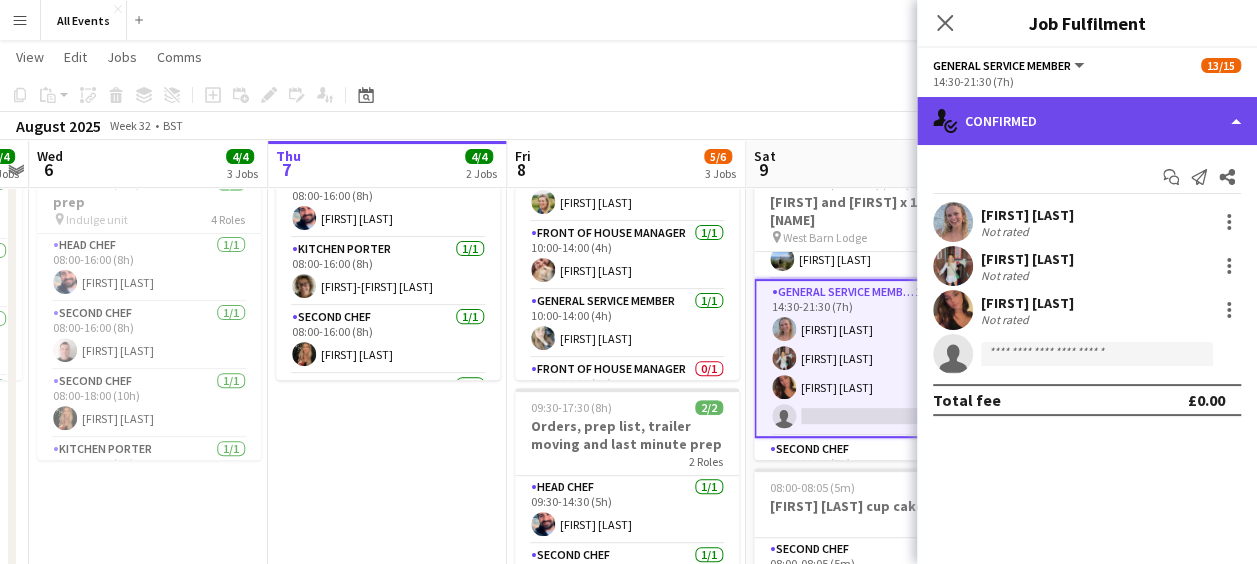 click on "single-neutral-actions-check-2
Confirmed" 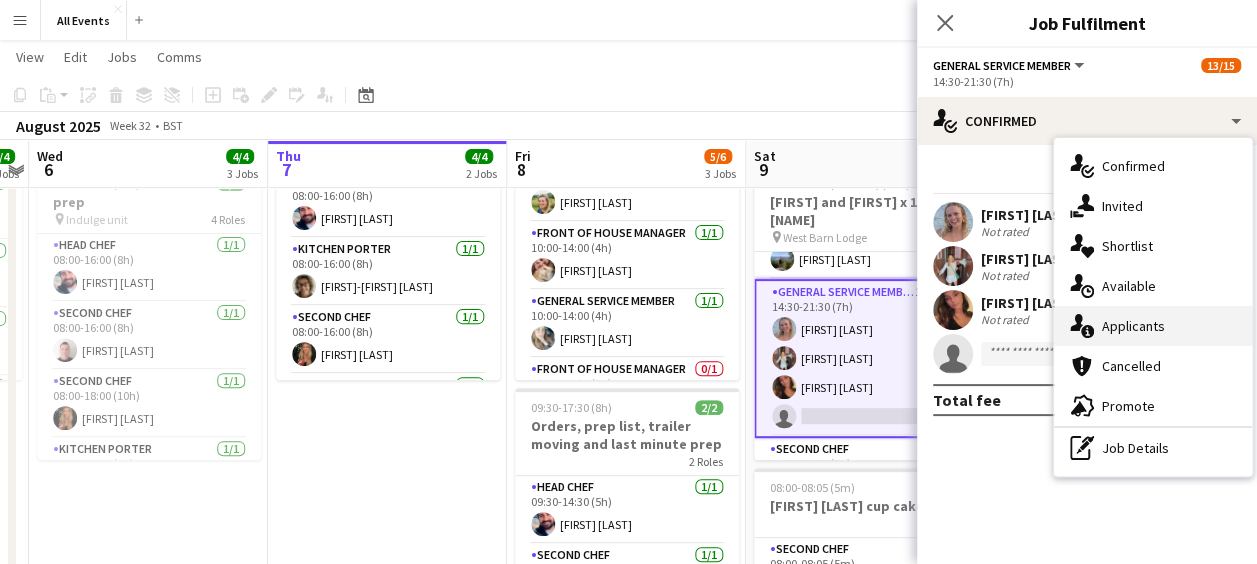 click on "single-neutral-actions-information
Applicants" at bounding box center [1153, 326] 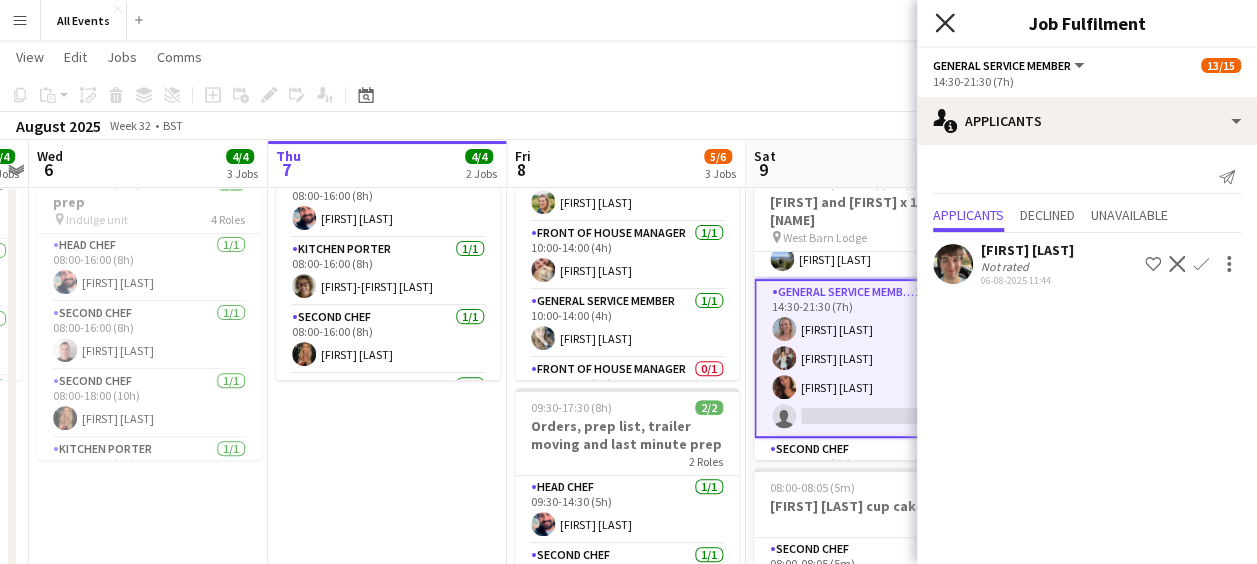 click on "Close pop-in" 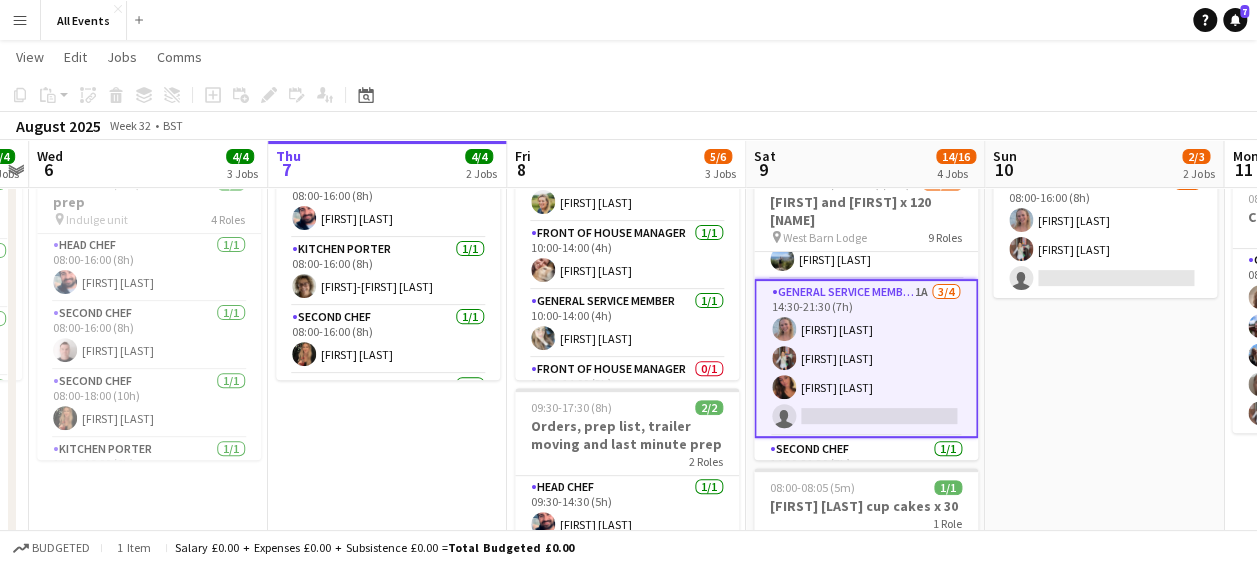 click on "August 2025   Week 32
•   BST" 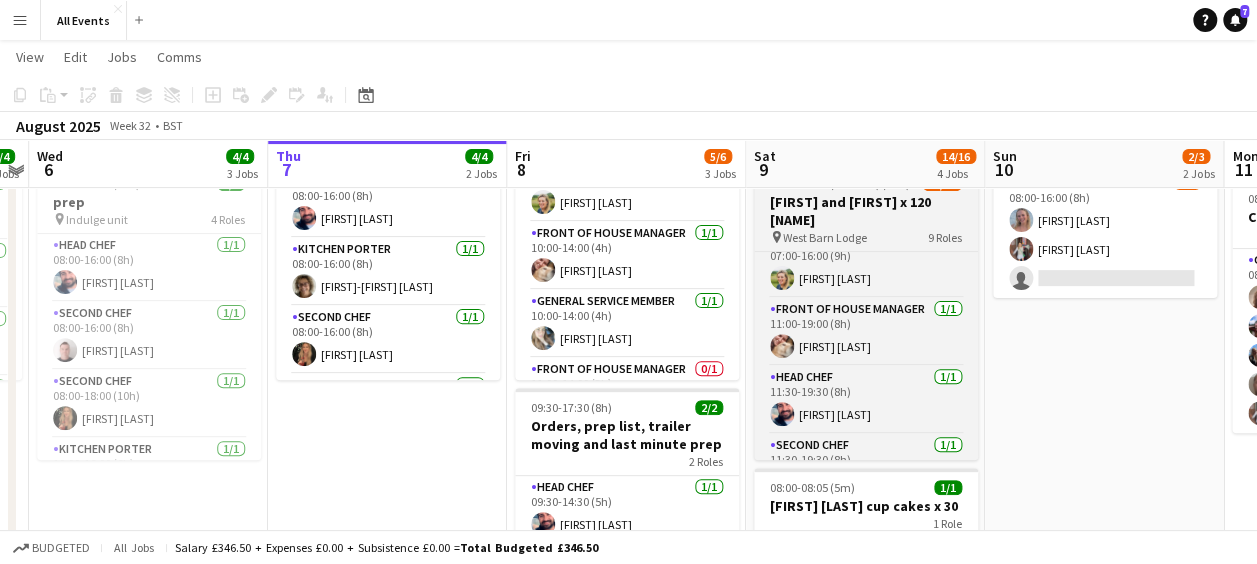 scroll, scrollTop: 0, scrollLeft: 0, axis: both 